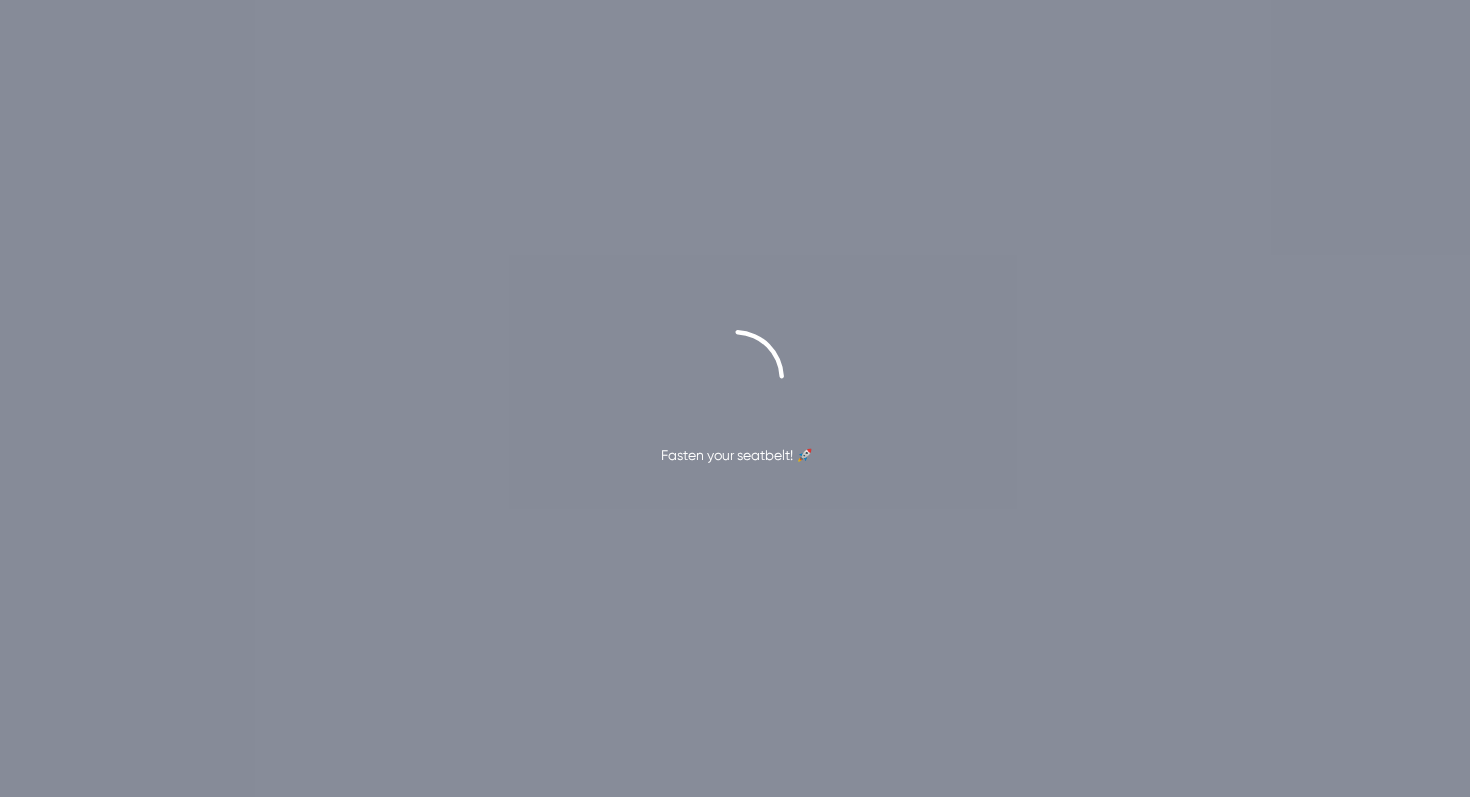 scroll, scrollTop: 0, scrollLeft: 0, axis: both 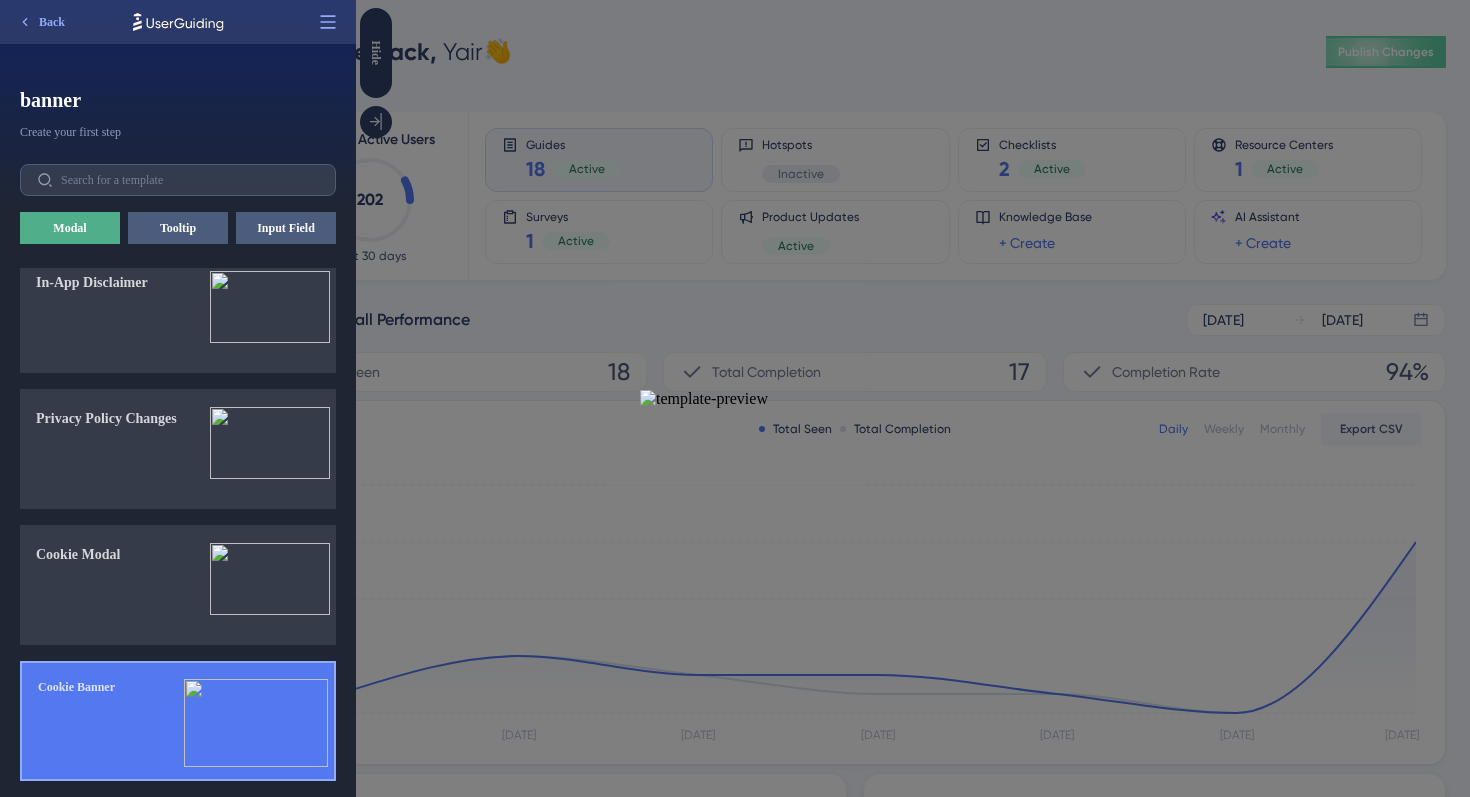 click at bounding box center [256, 723] 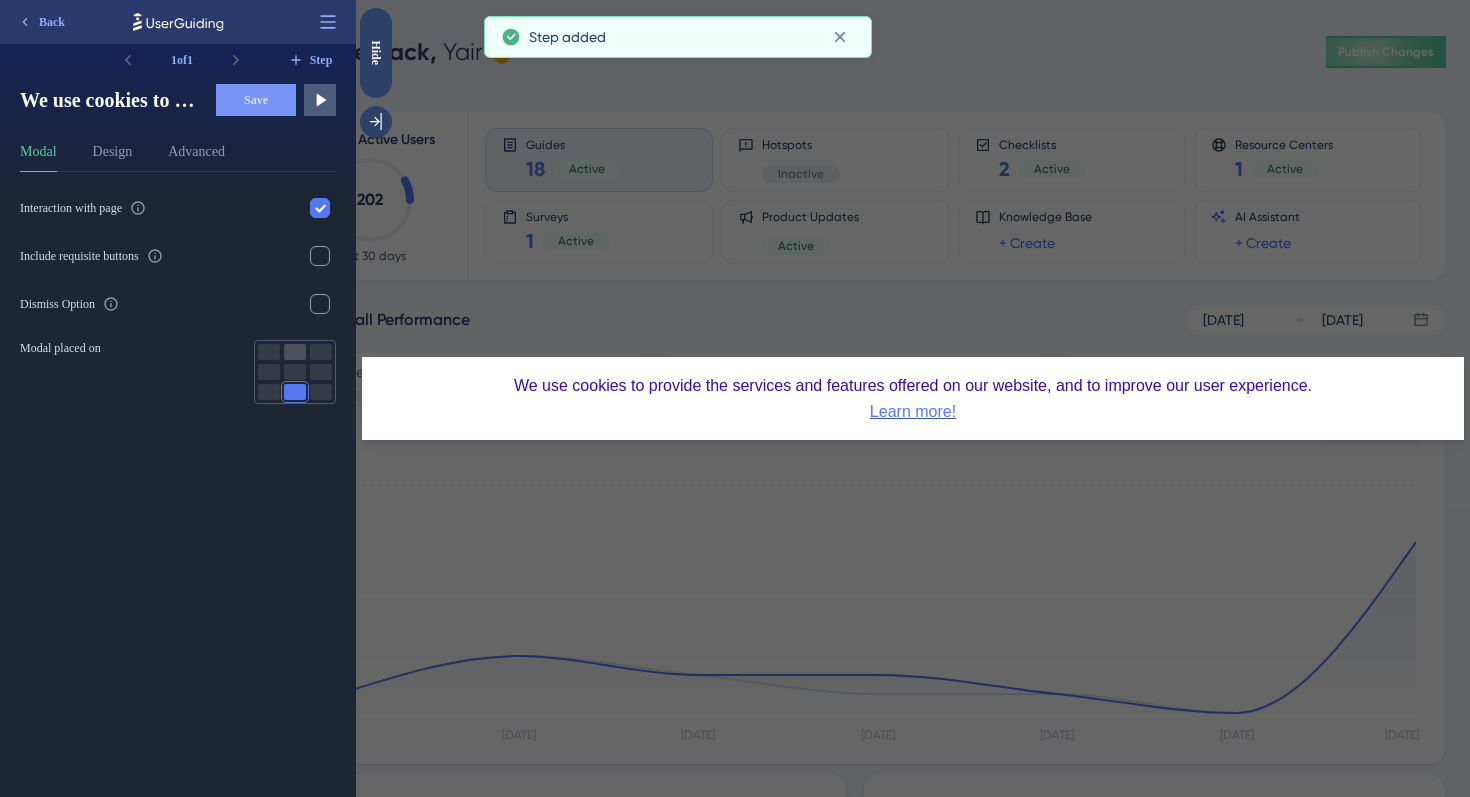 click at bounding box center [295, 352] 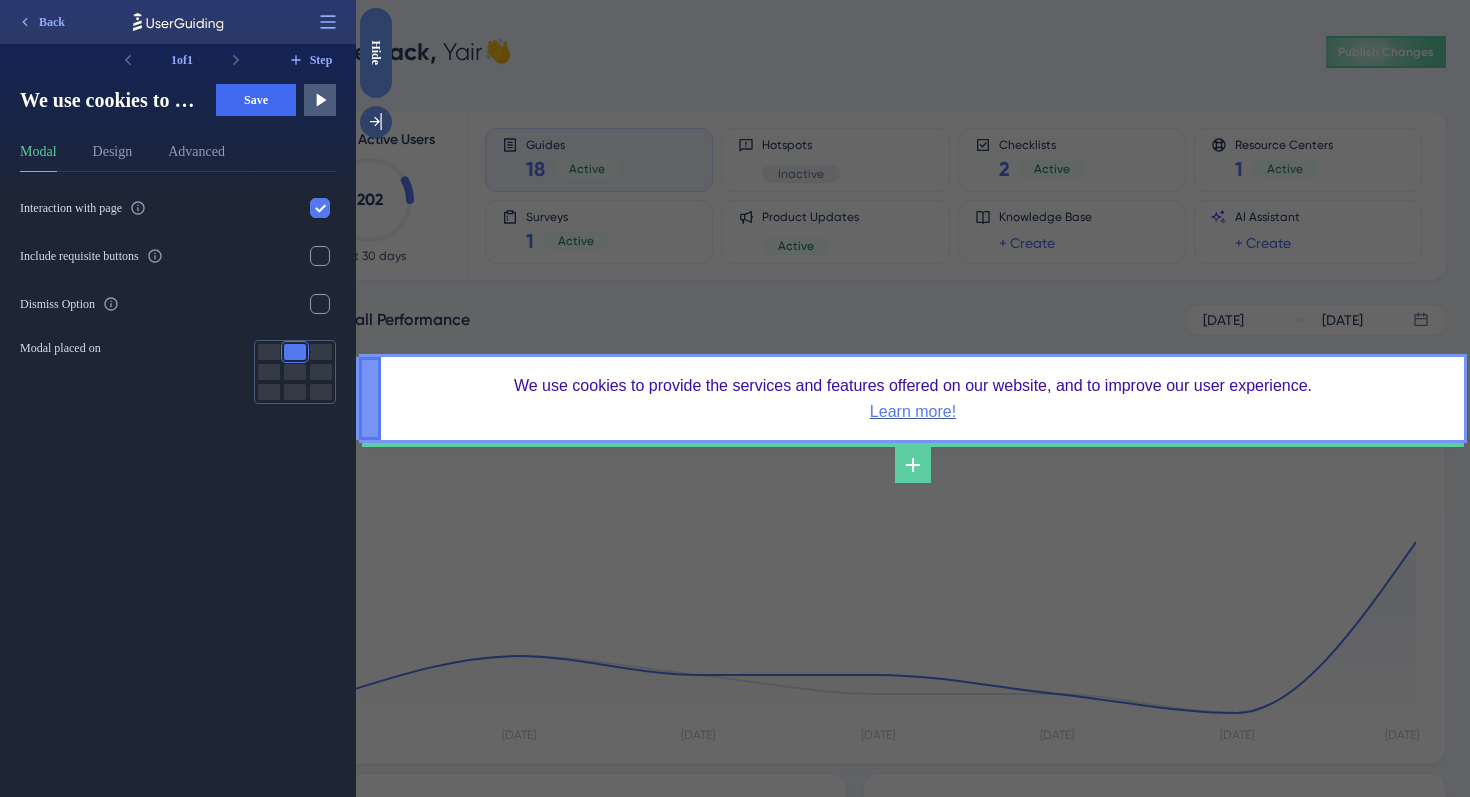 click on "We use cookies to provide the services and features offered on our website, and to improve our user experience. Learn more!" at bounding box center (913, 399) 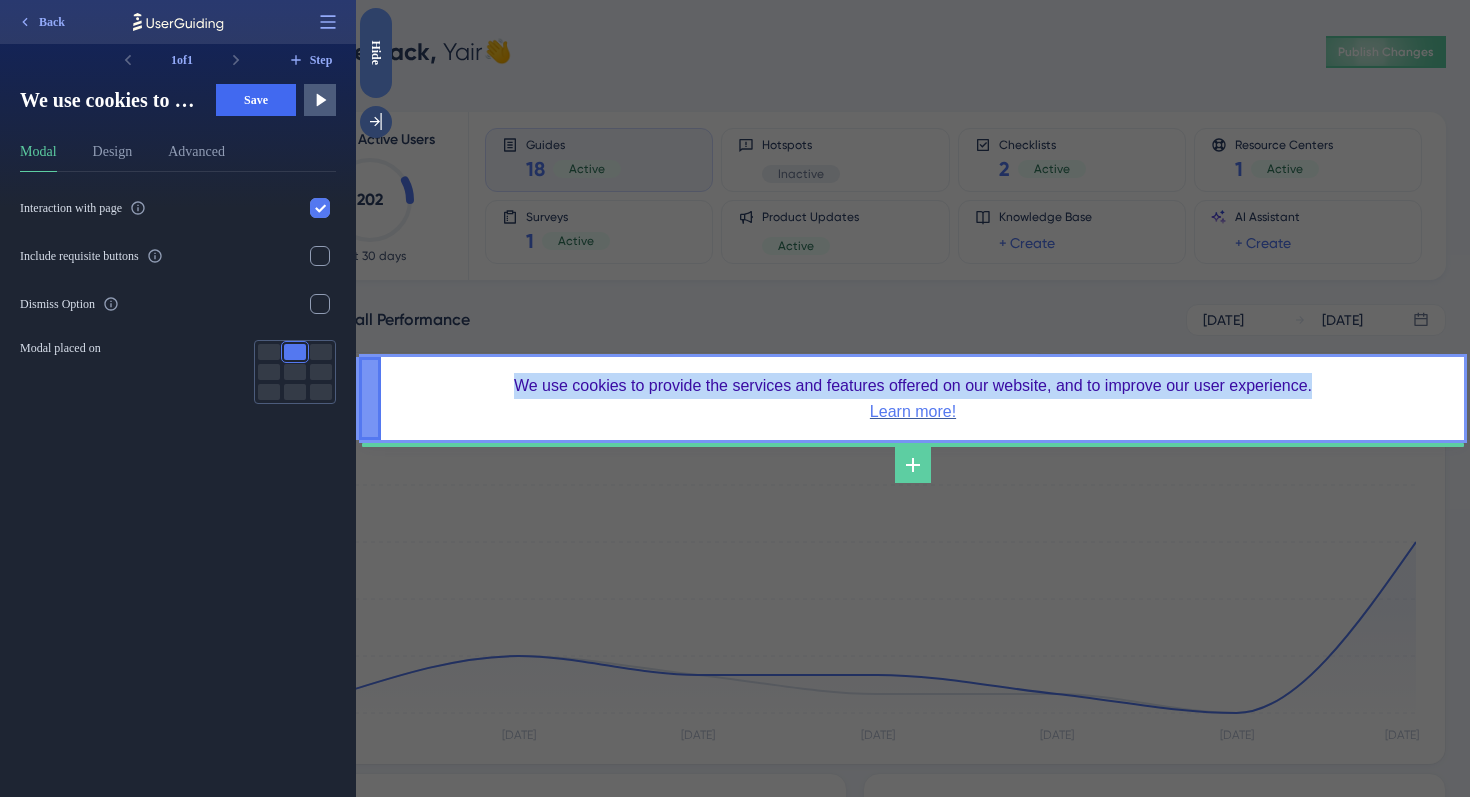 click on "We use cookies to provide the services and features offered on our website, and to improve our user experience." at bounding box center (913, 385) 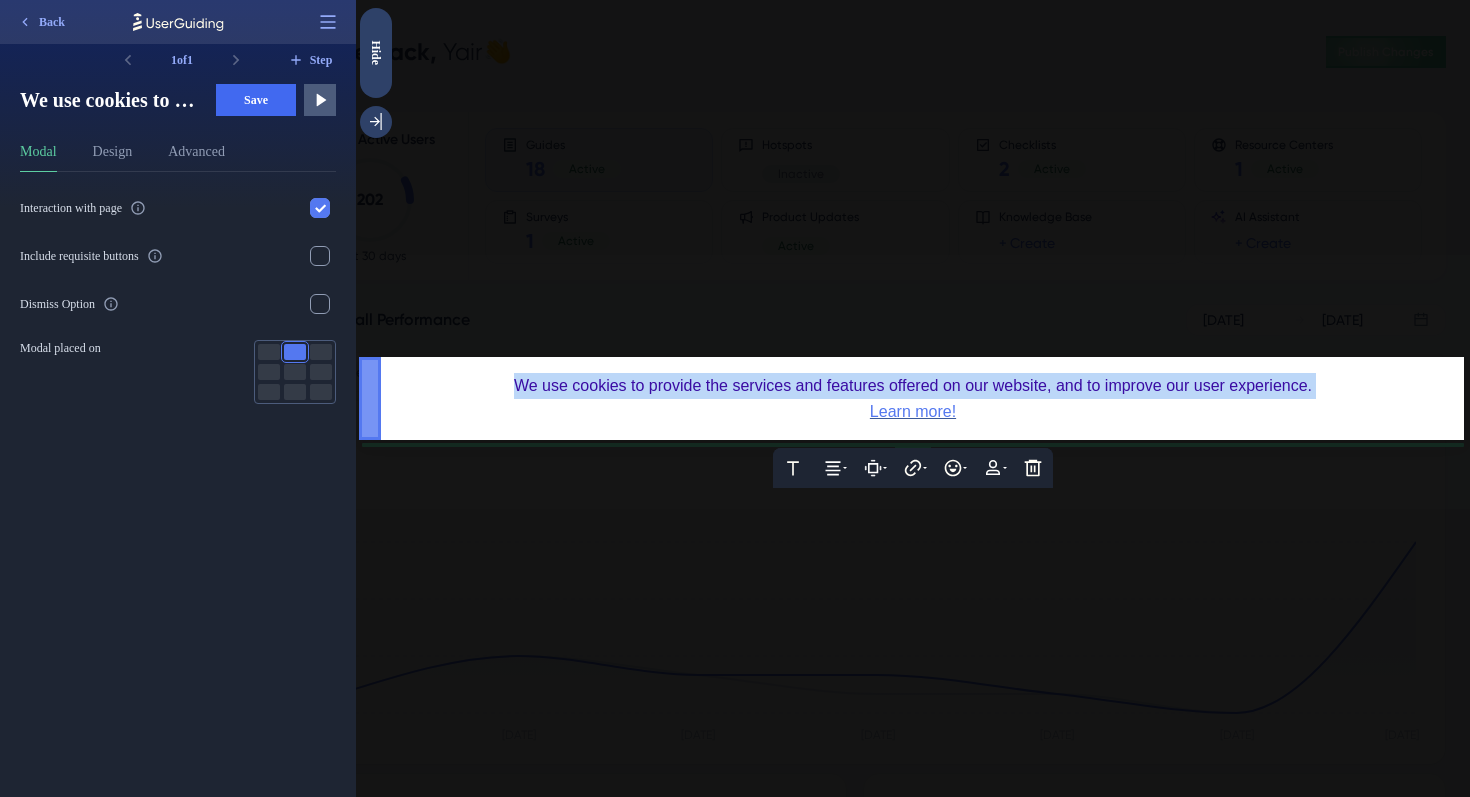 click on "We use cookies to provide the services and features offered on our website, and to improve our user experience." at bounding box center [913, 385] 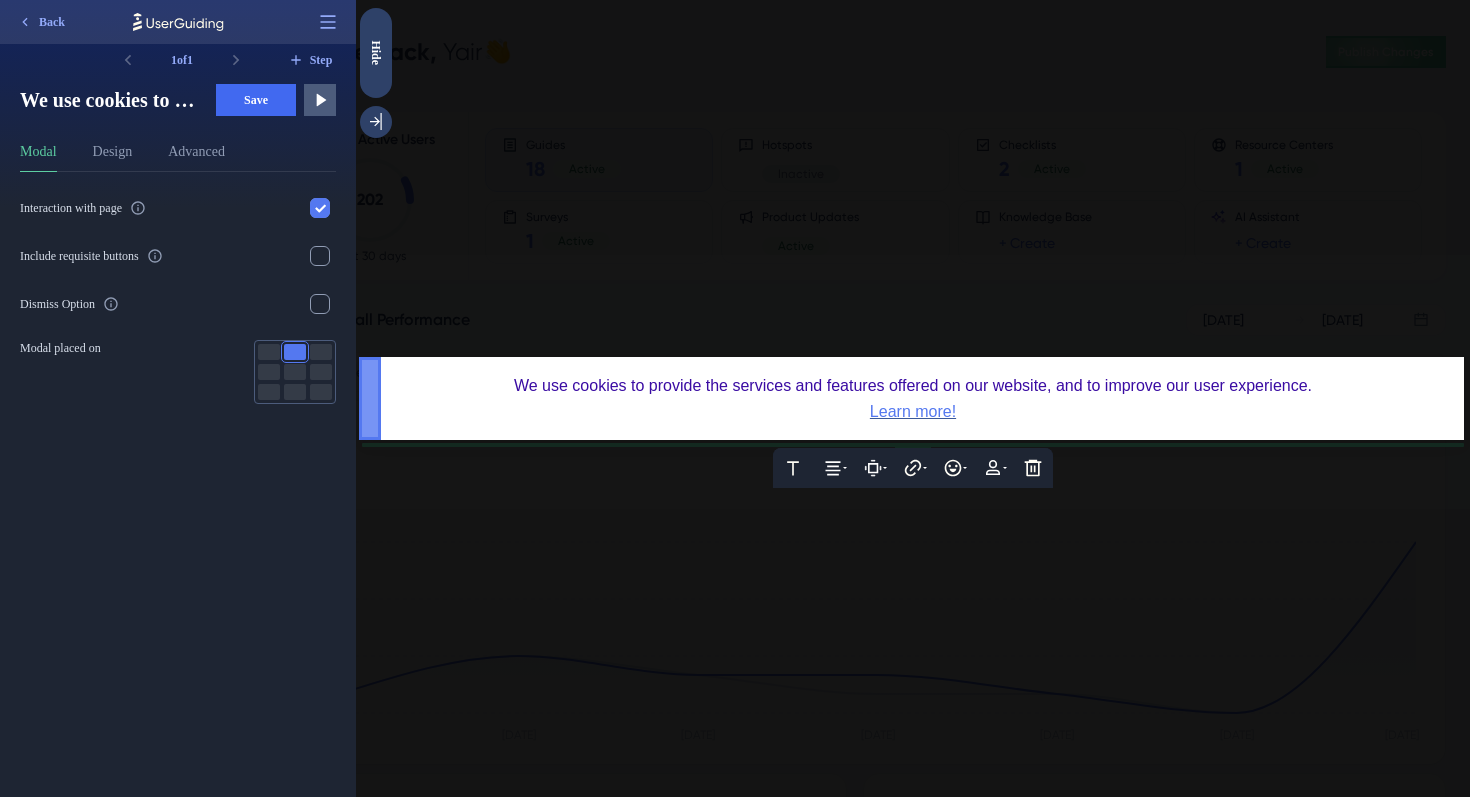 click on "We use cookies to provide the services and features offered on our website, and to improve our user experience." at bounding box center (913, 385) 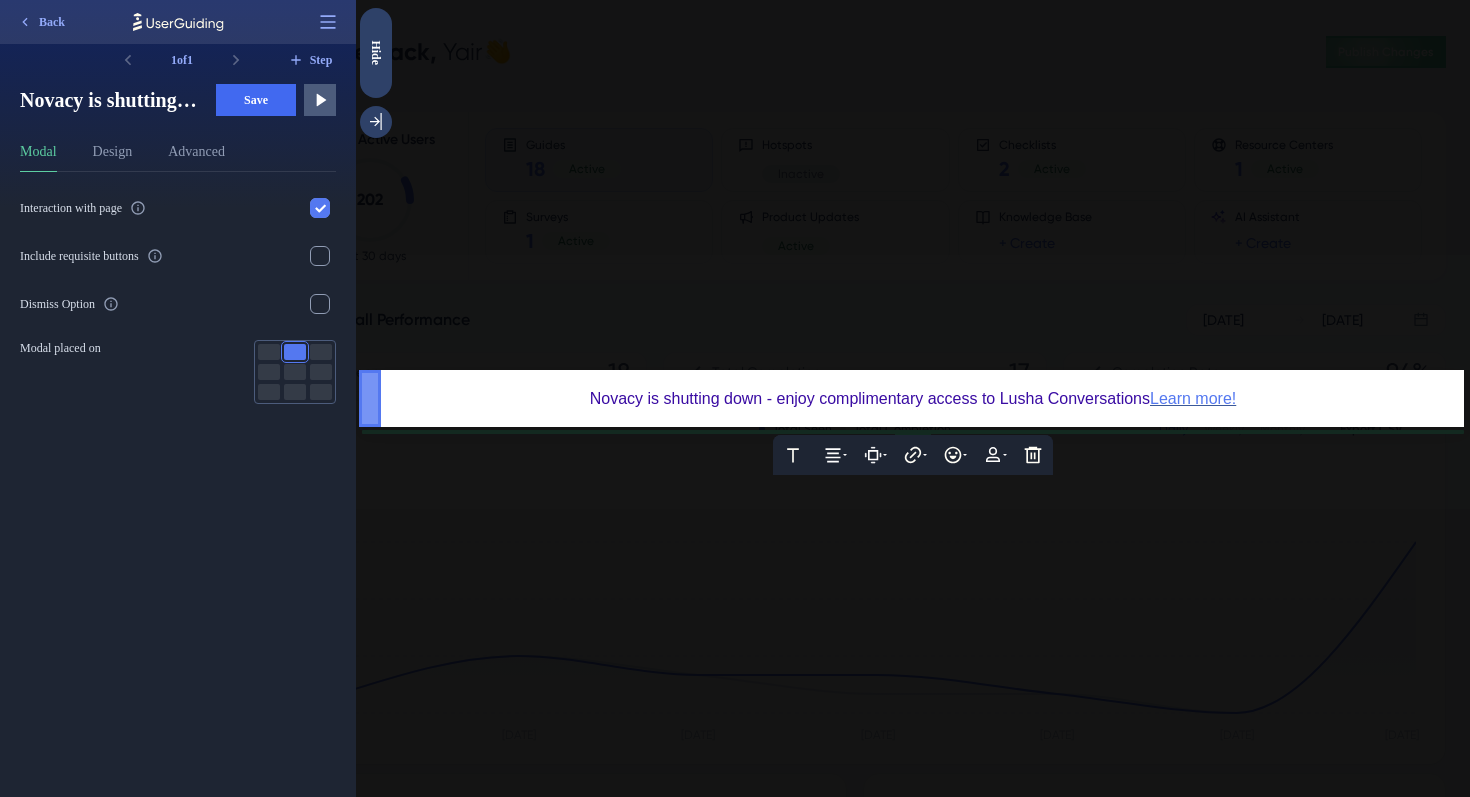 click on "Novacy is shutting down - enjoy complimentary access to Lusha Conversations" at bounding box center [870, 398] 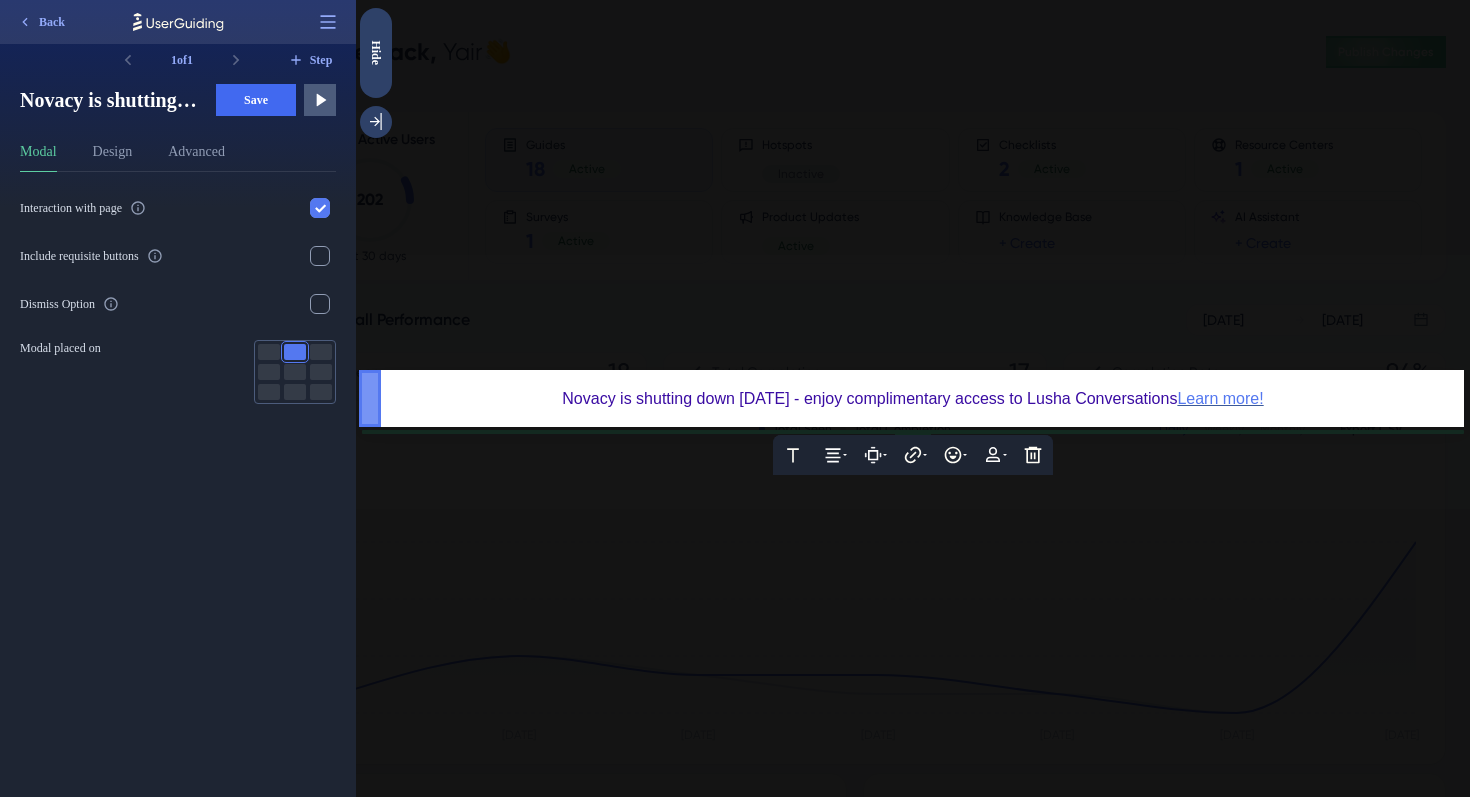 click on "Learn more!" at bounding box center [1220, 398] 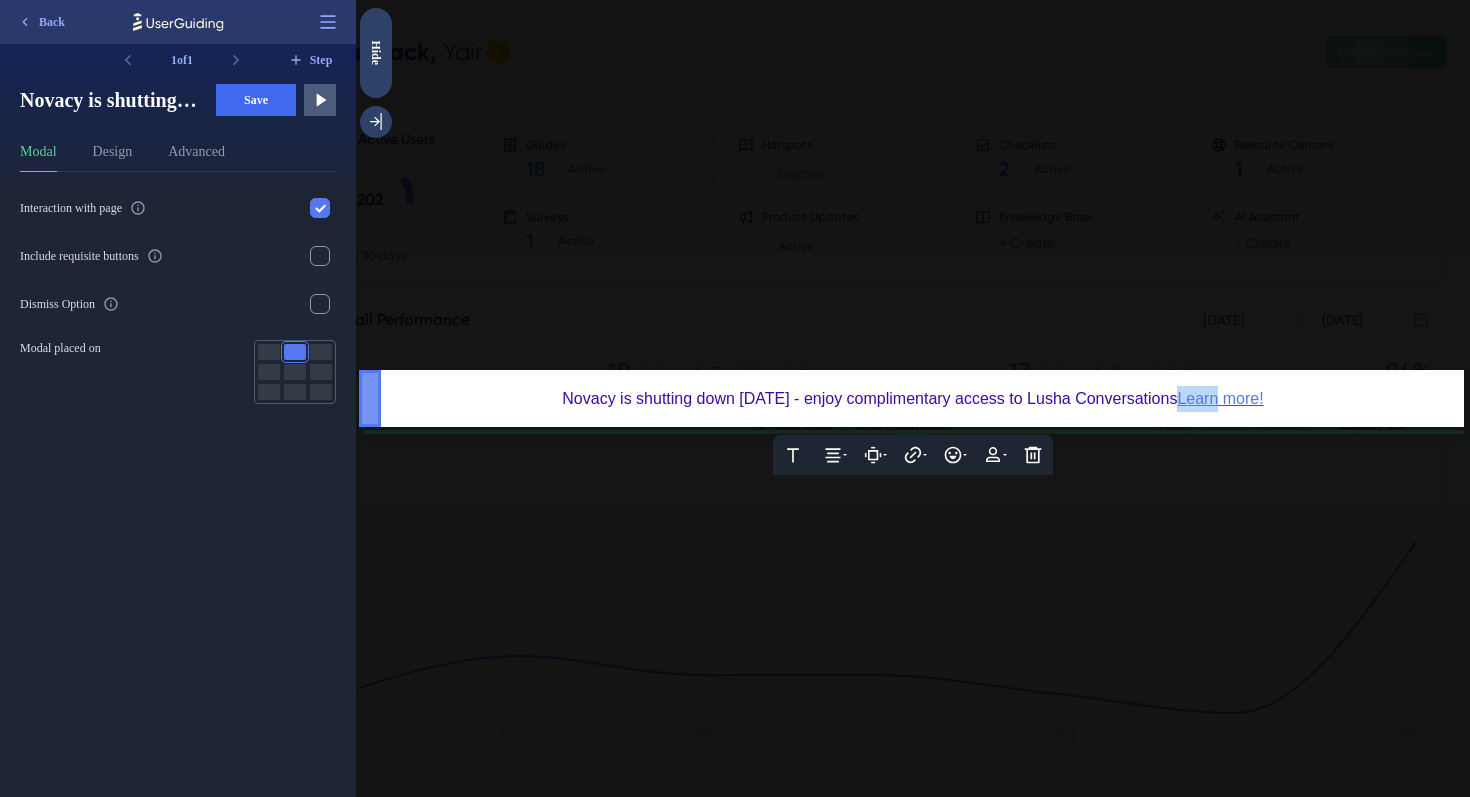 click on "Learn more!" at bounding box center [1220, 398] 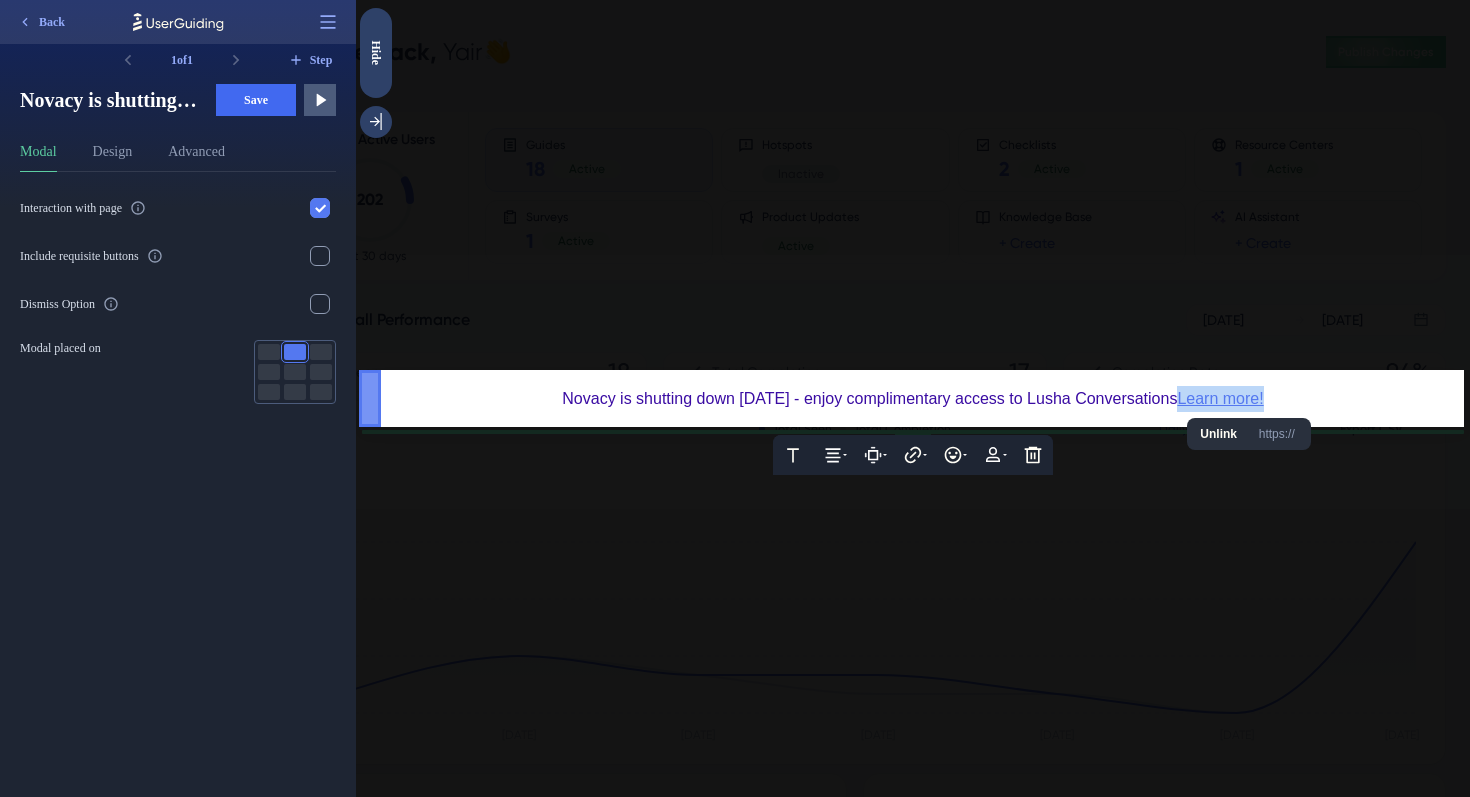 click on "Learn more!" at bounding box center (1220, 398) 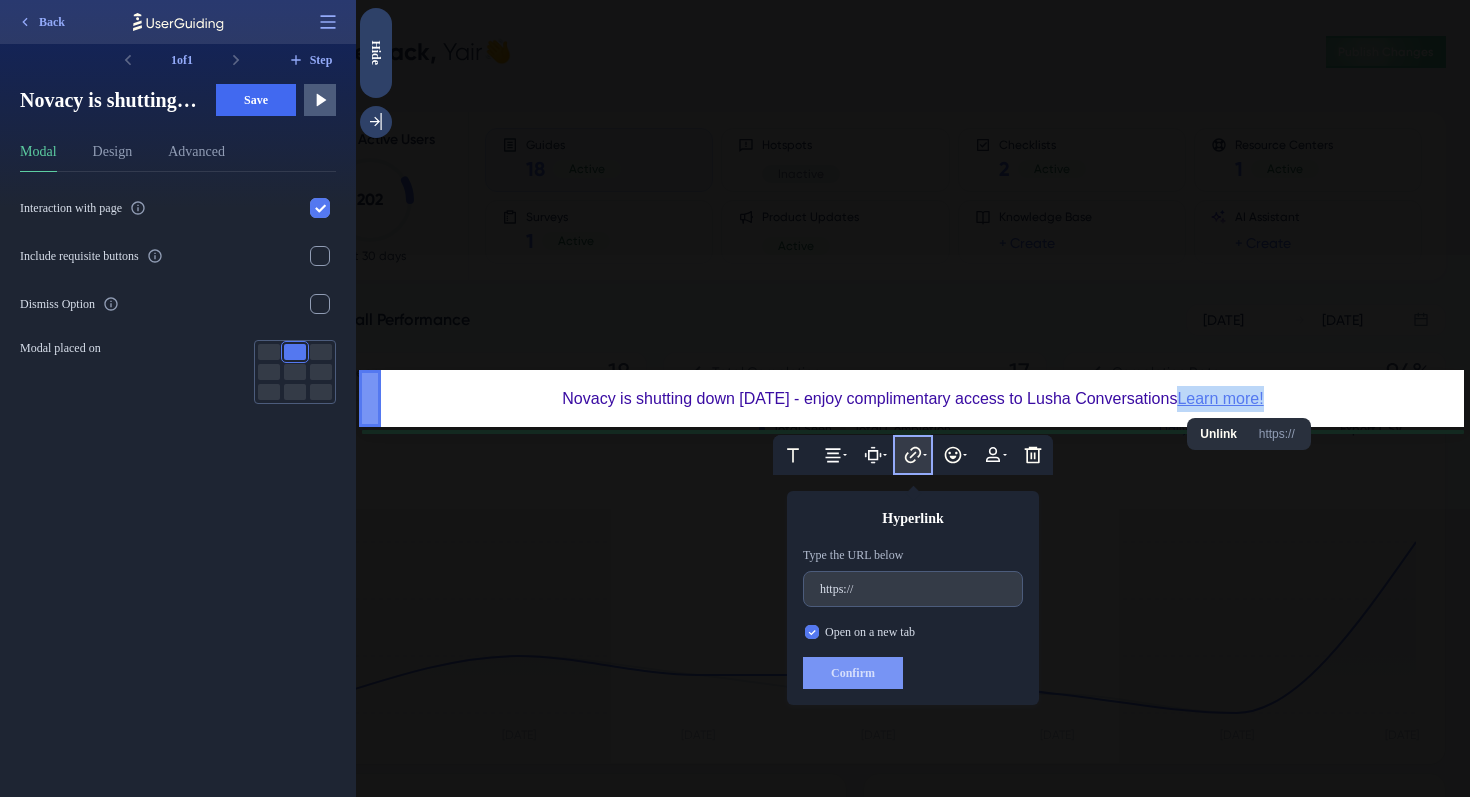 click on "https://" at bounding box center (1277, 434) 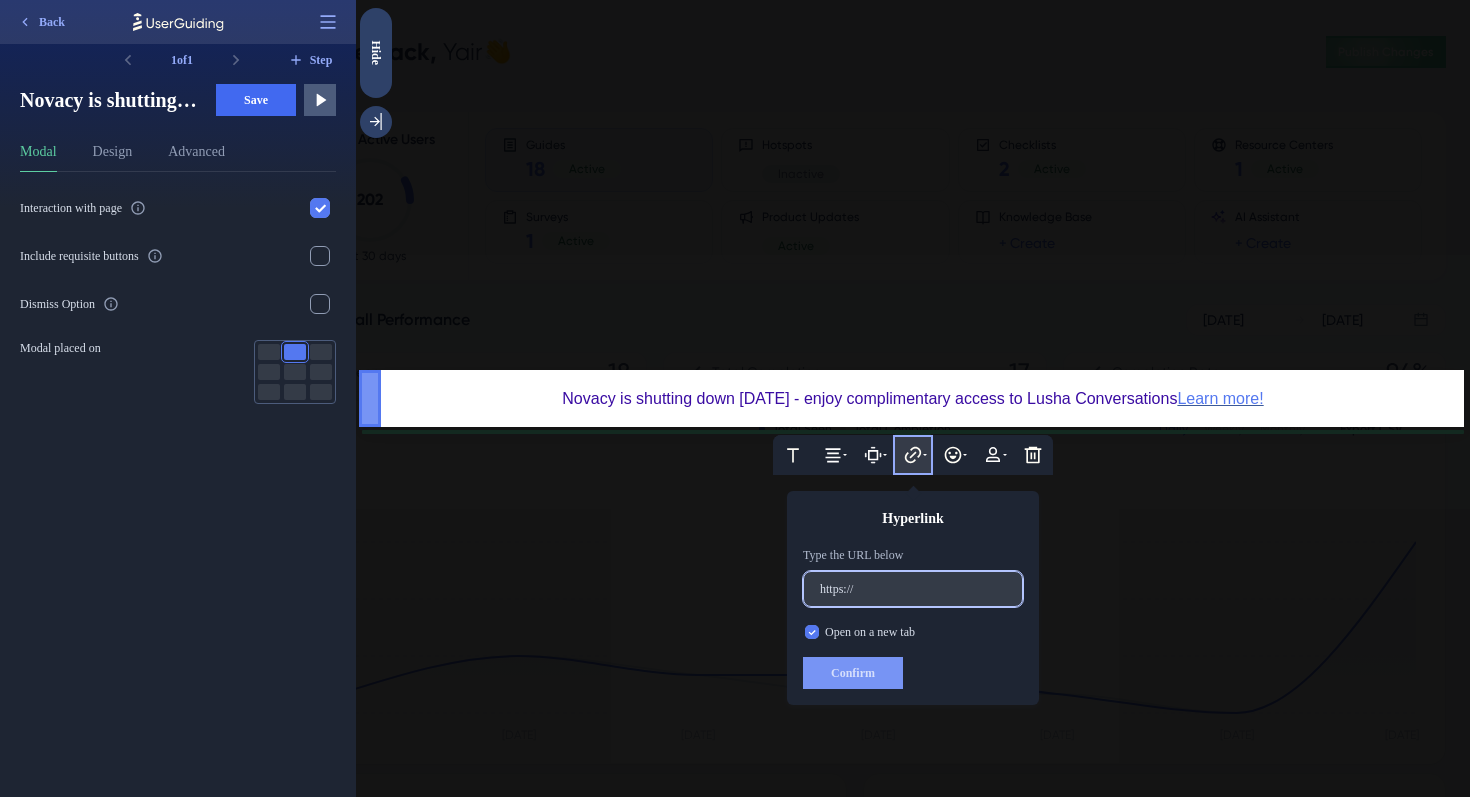 click on "https://" at bounding box center [913, 589] 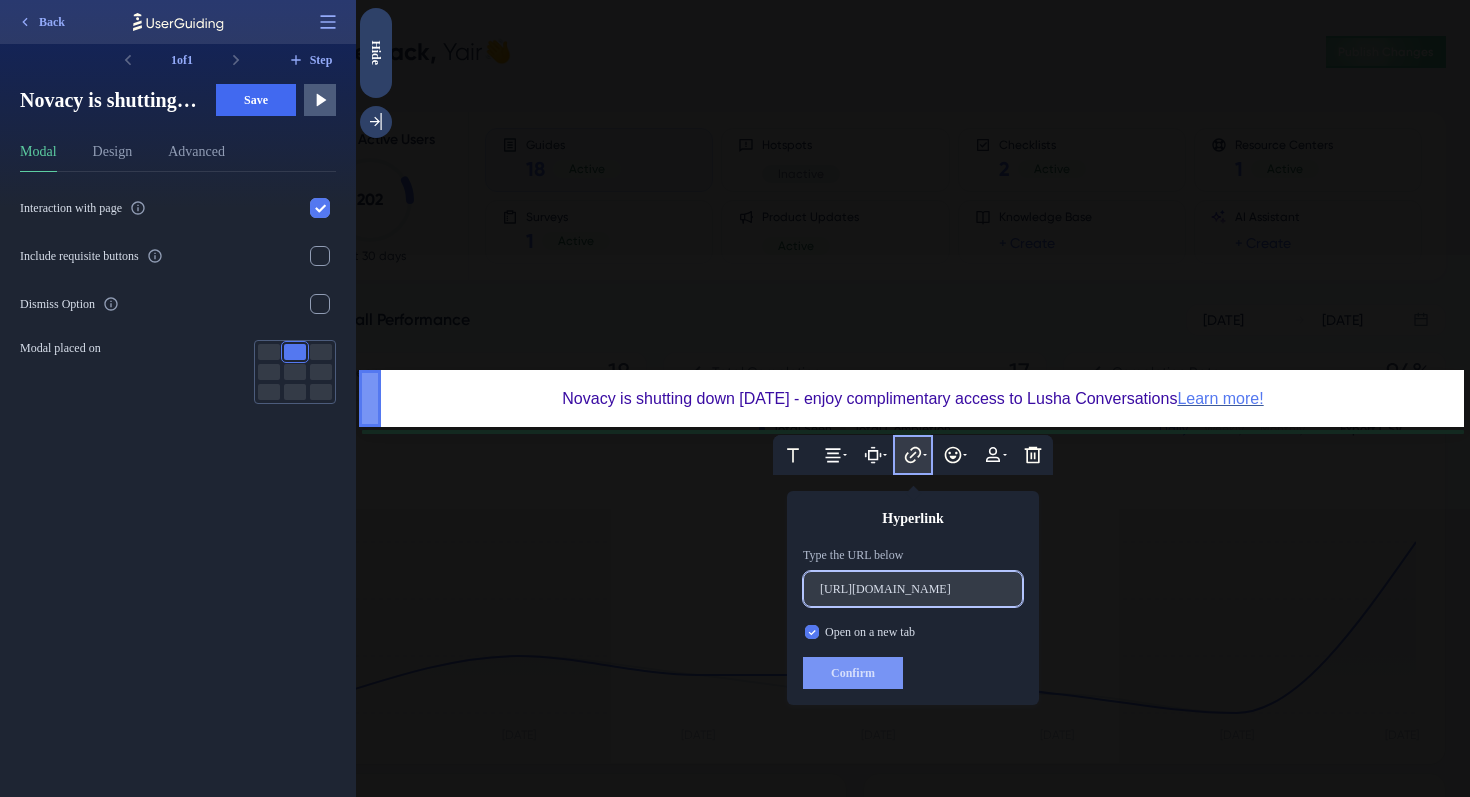 scroll, scrollTop: 0, scrollLeft: 429, axis: horizontal 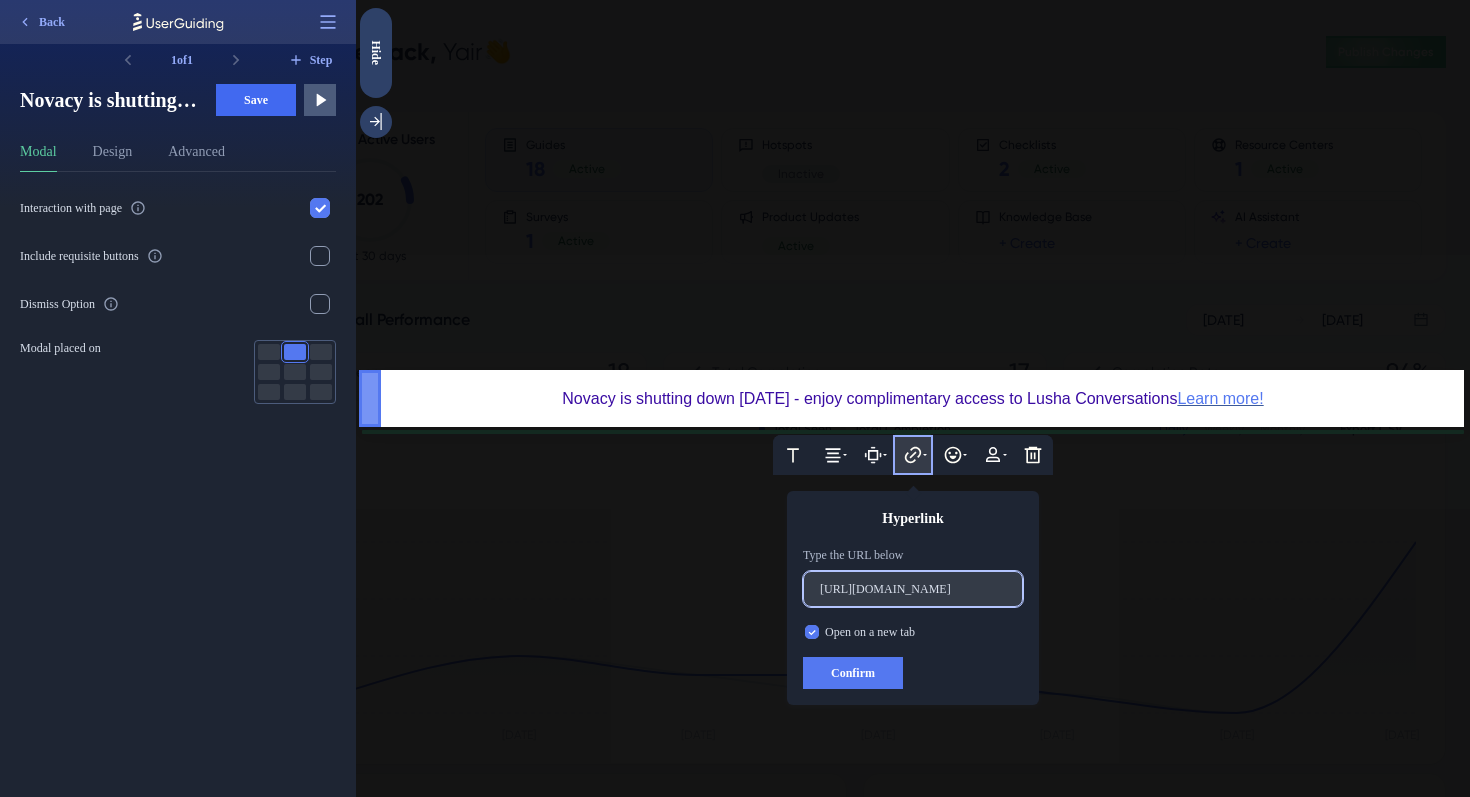 type on "[URL][DOMAIN_NAME]" 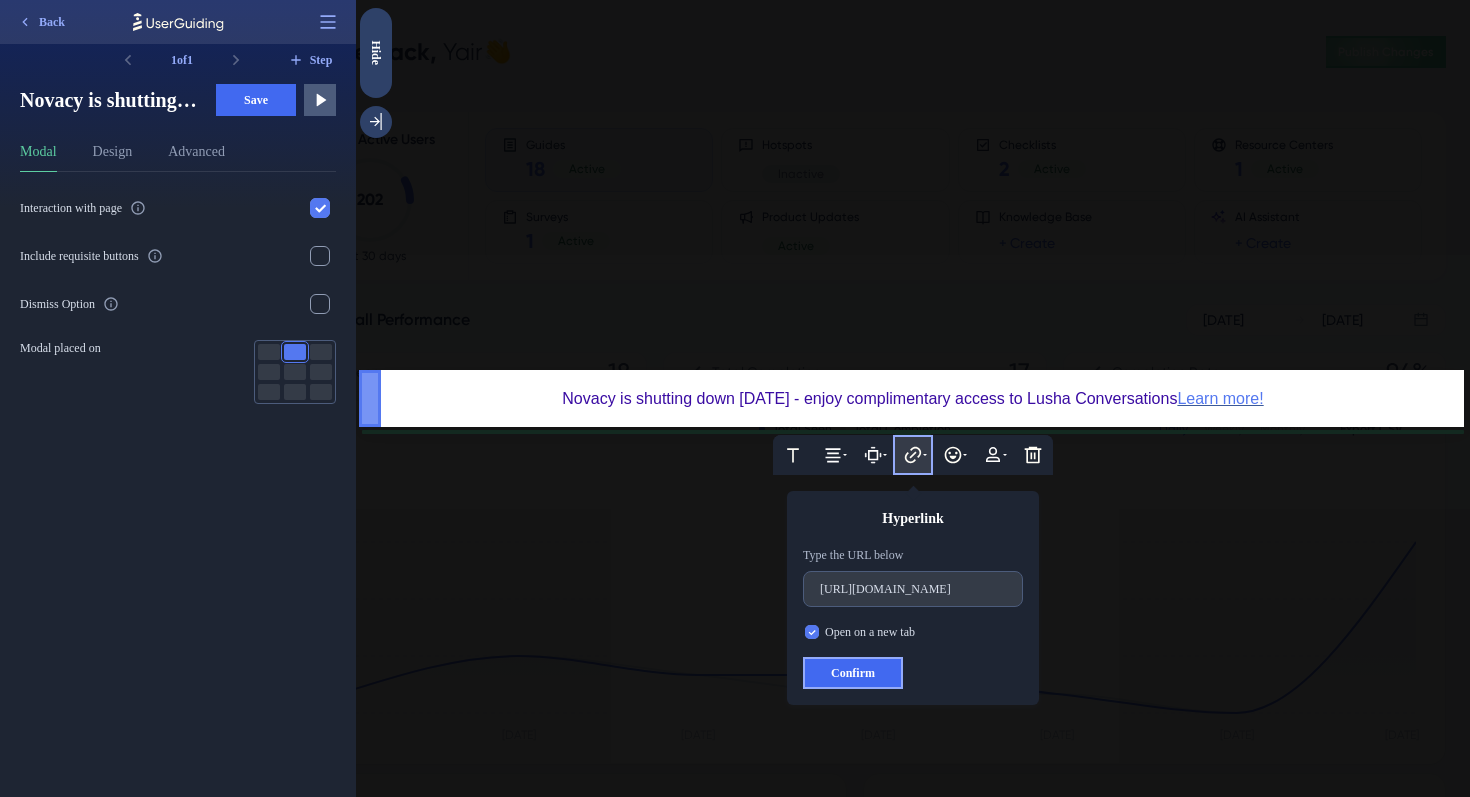 scroll, scrollTop: 0, scrollLeft: 0, axis: both 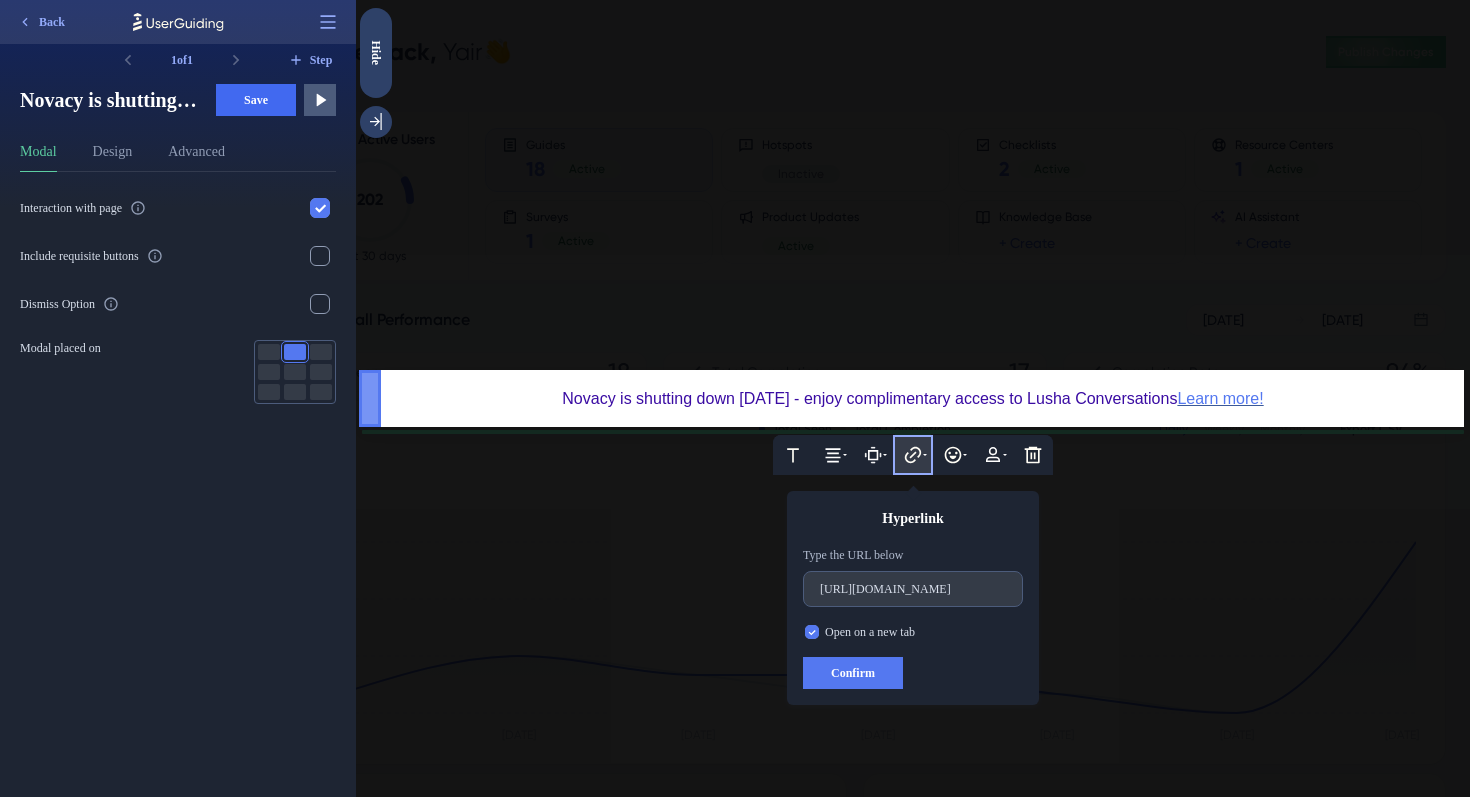 click on "Confirm" at bounding box center [853, 673] 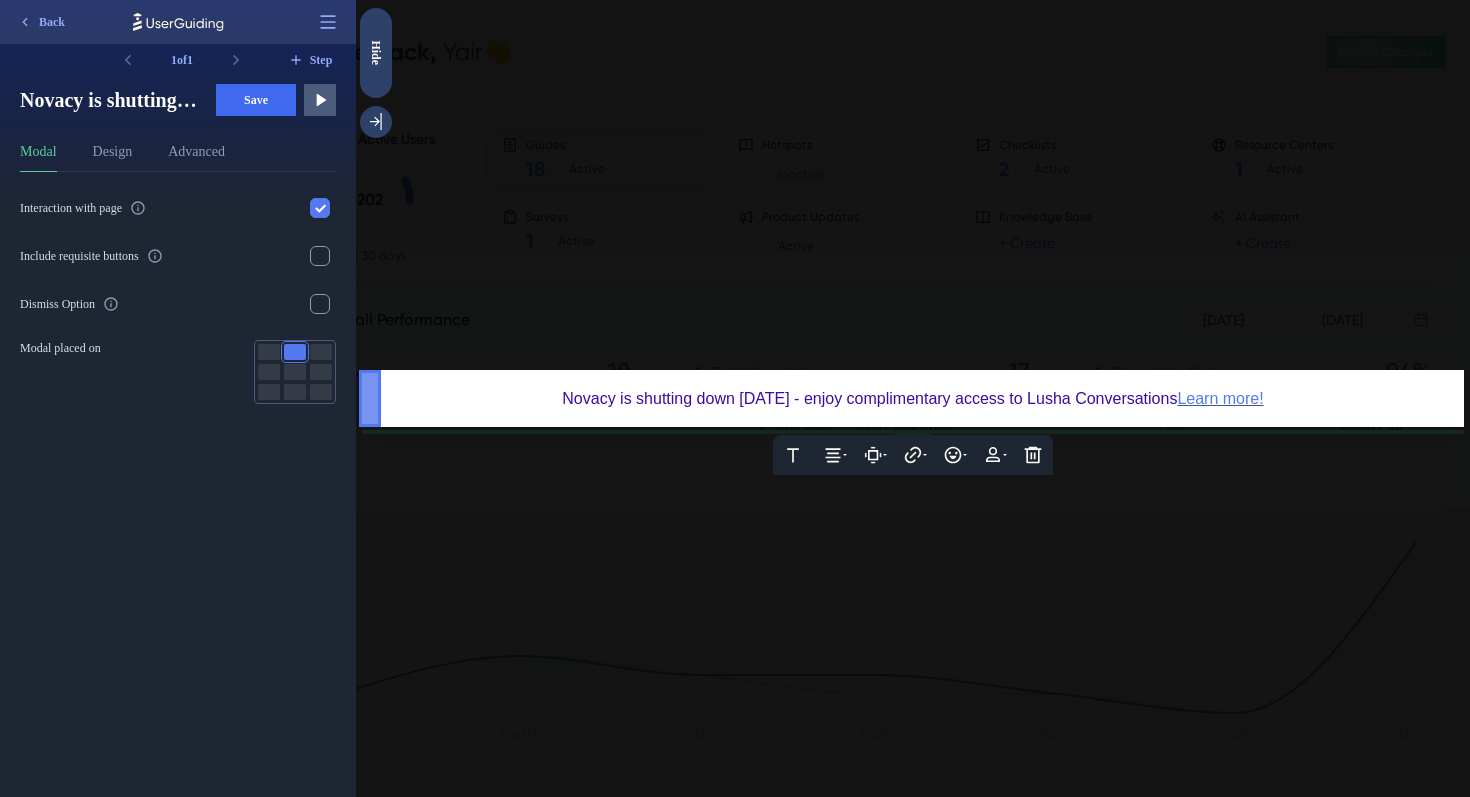 click on "Novacy is shutting down [DATE] - enjoy complimentary access to Lusha Conversations" at bounding box center [869, 398] 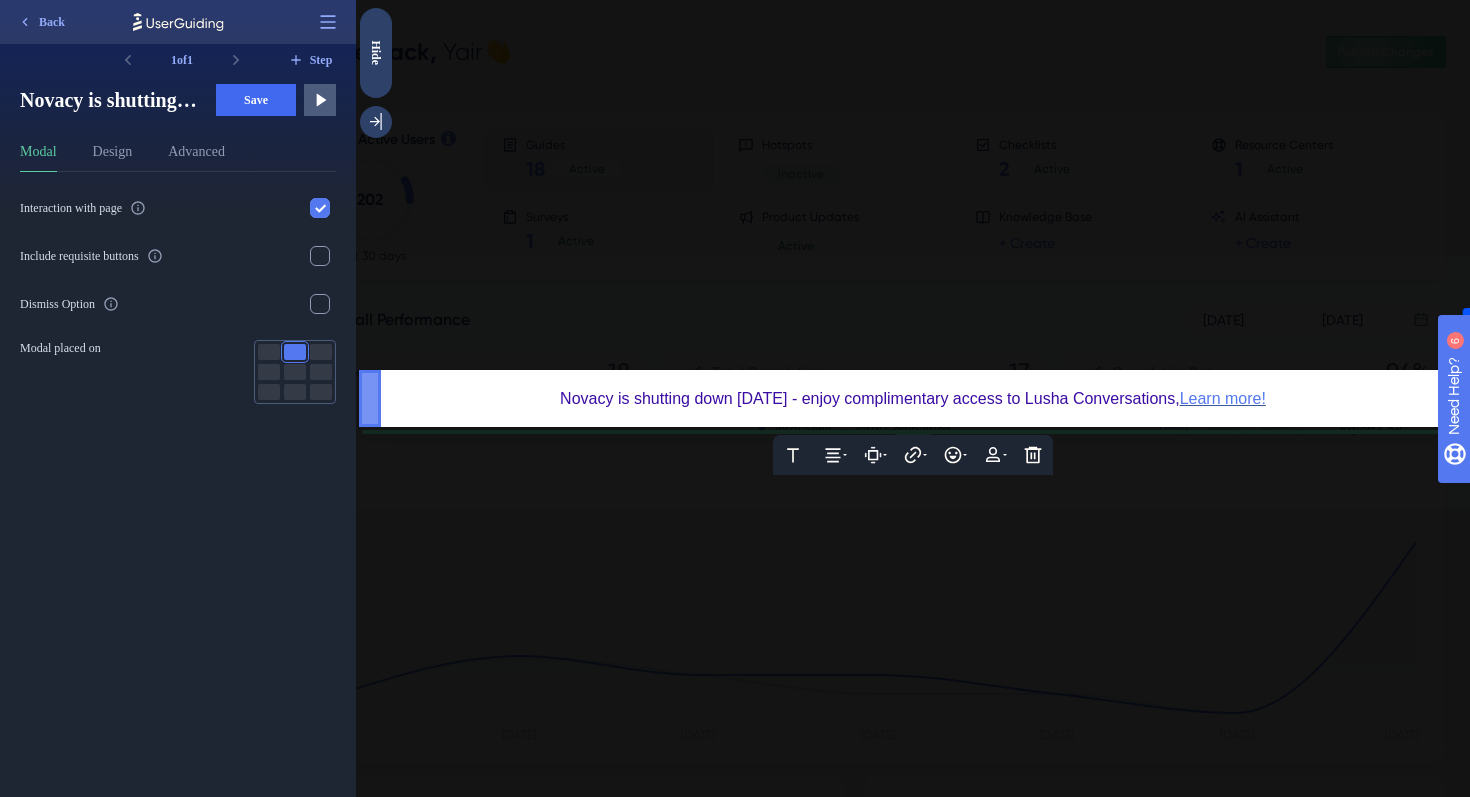 scroll, scrollTop: 0, scrollLeft: 0, axis: both 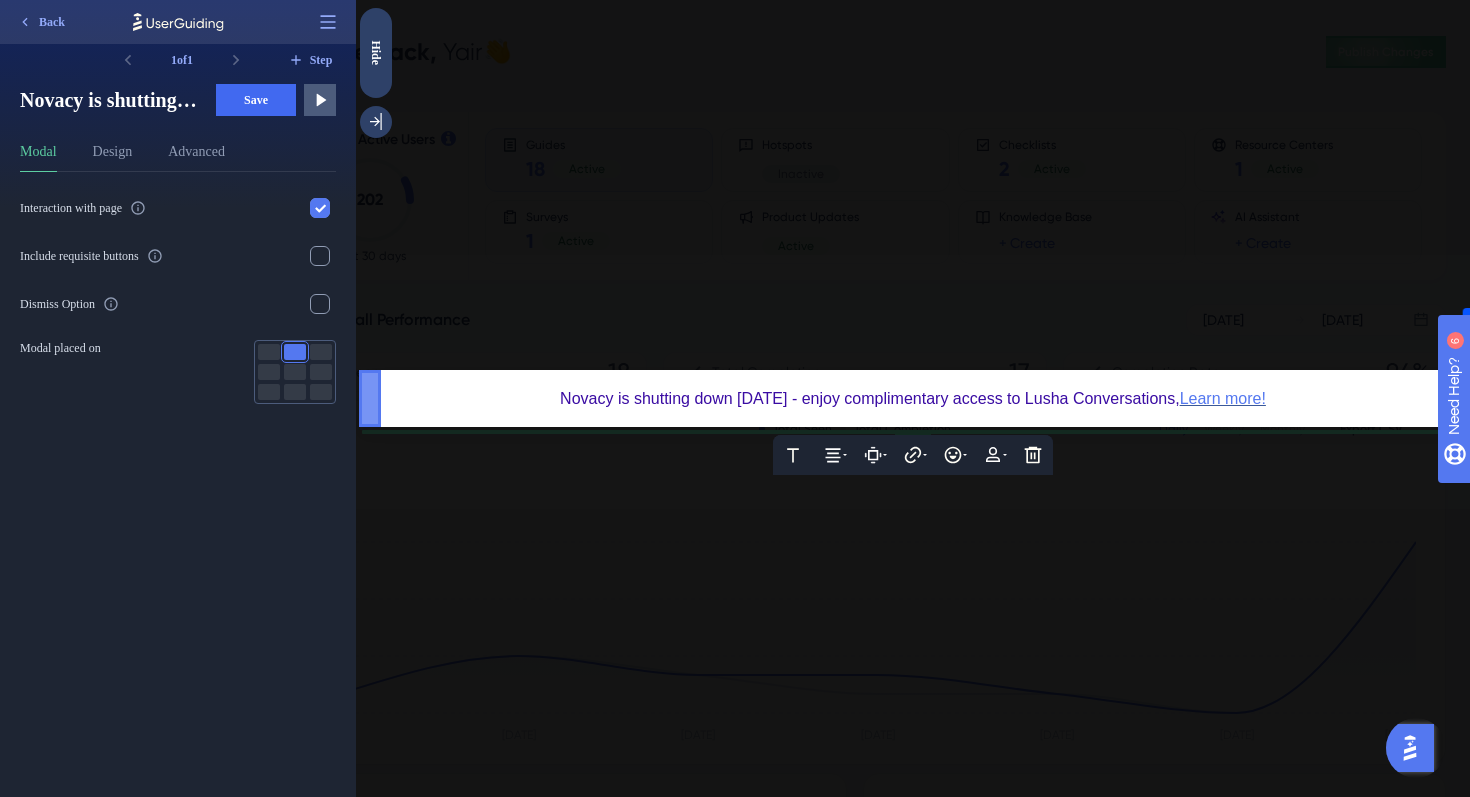 click on "Learn more!" at bounding box center (1223, 398) 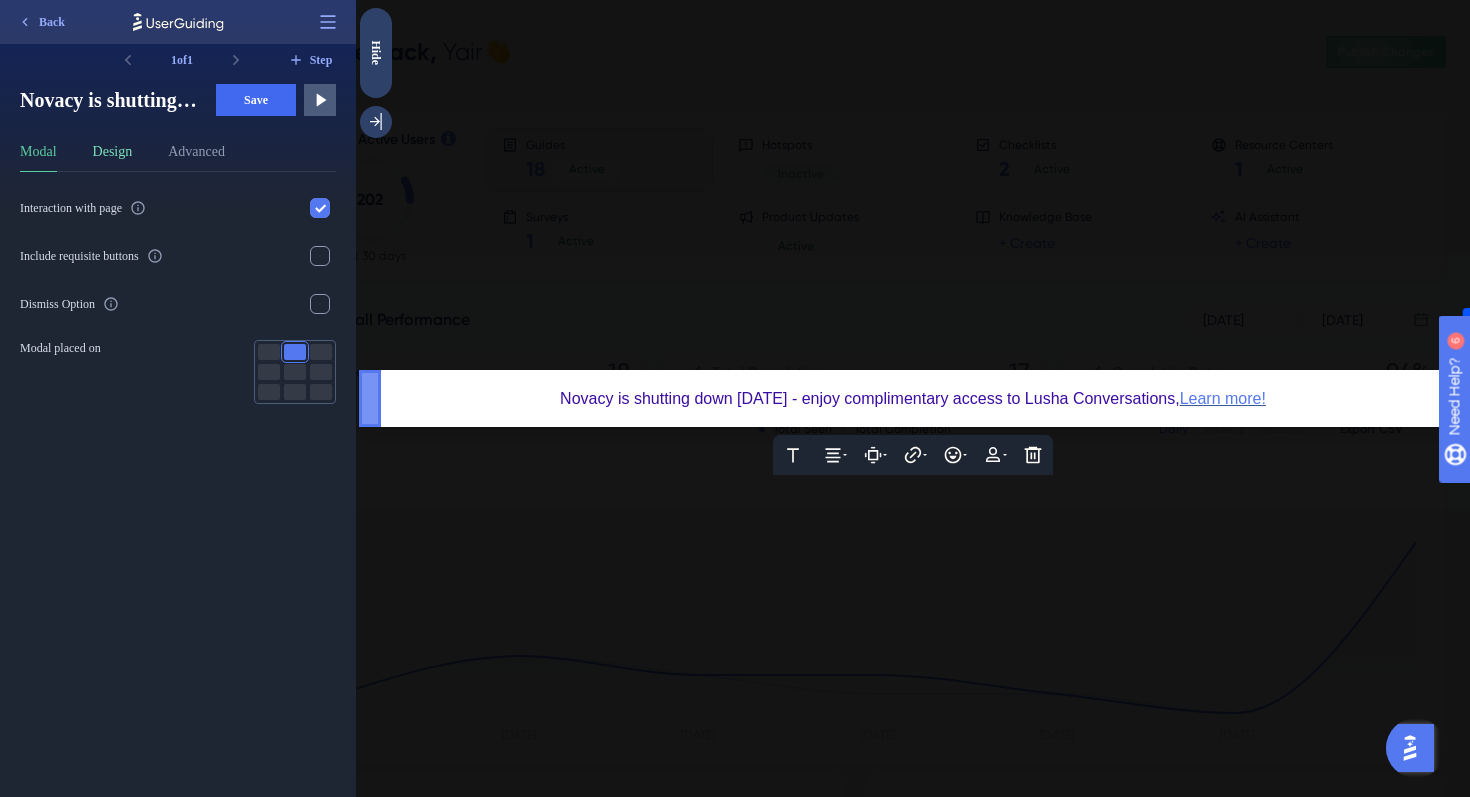 click on "Design" at bounding box center [113, 156] 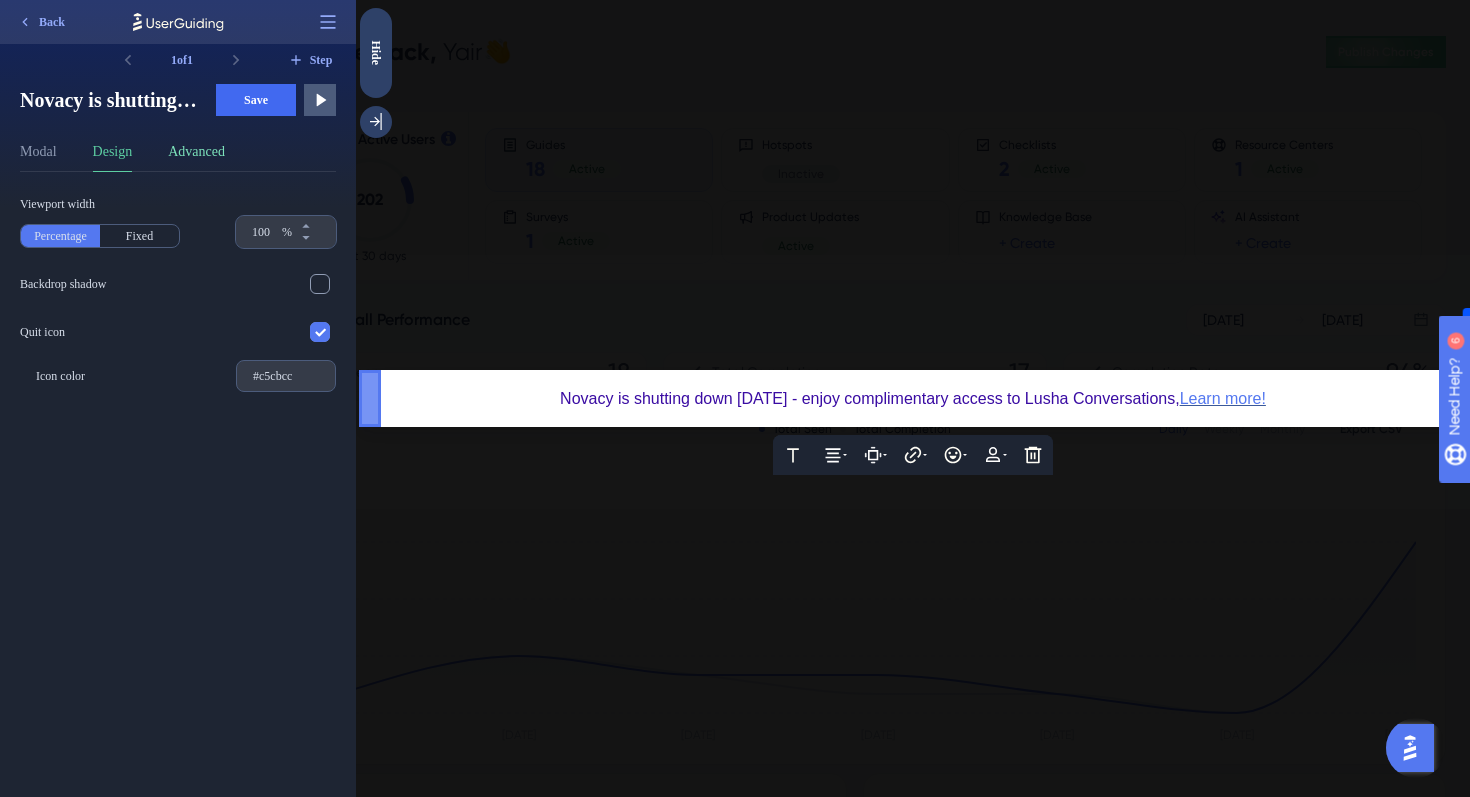 click on "Advanced" at bounding box center (196, 156) 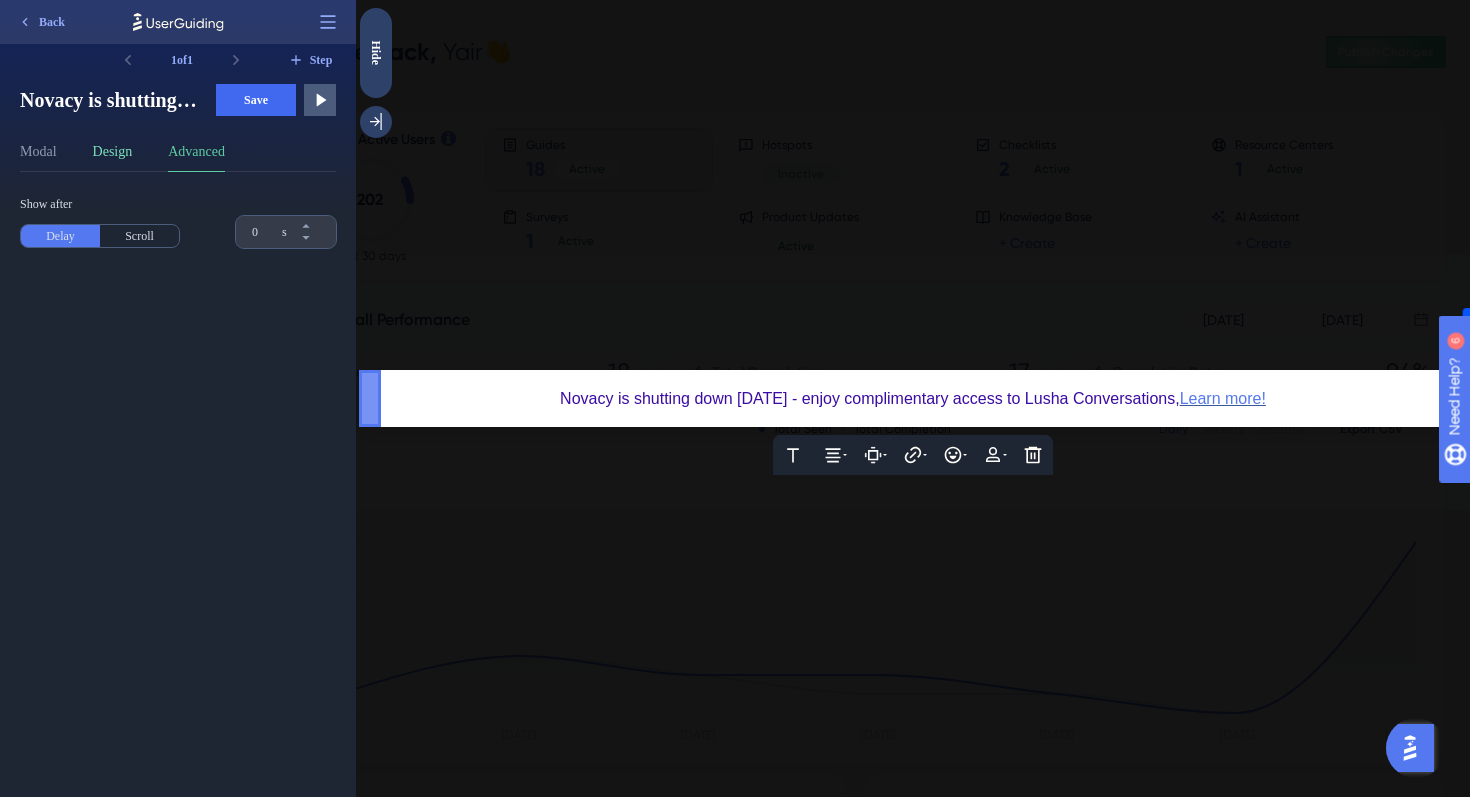 click on "Design" at bounding box center (113, 156) 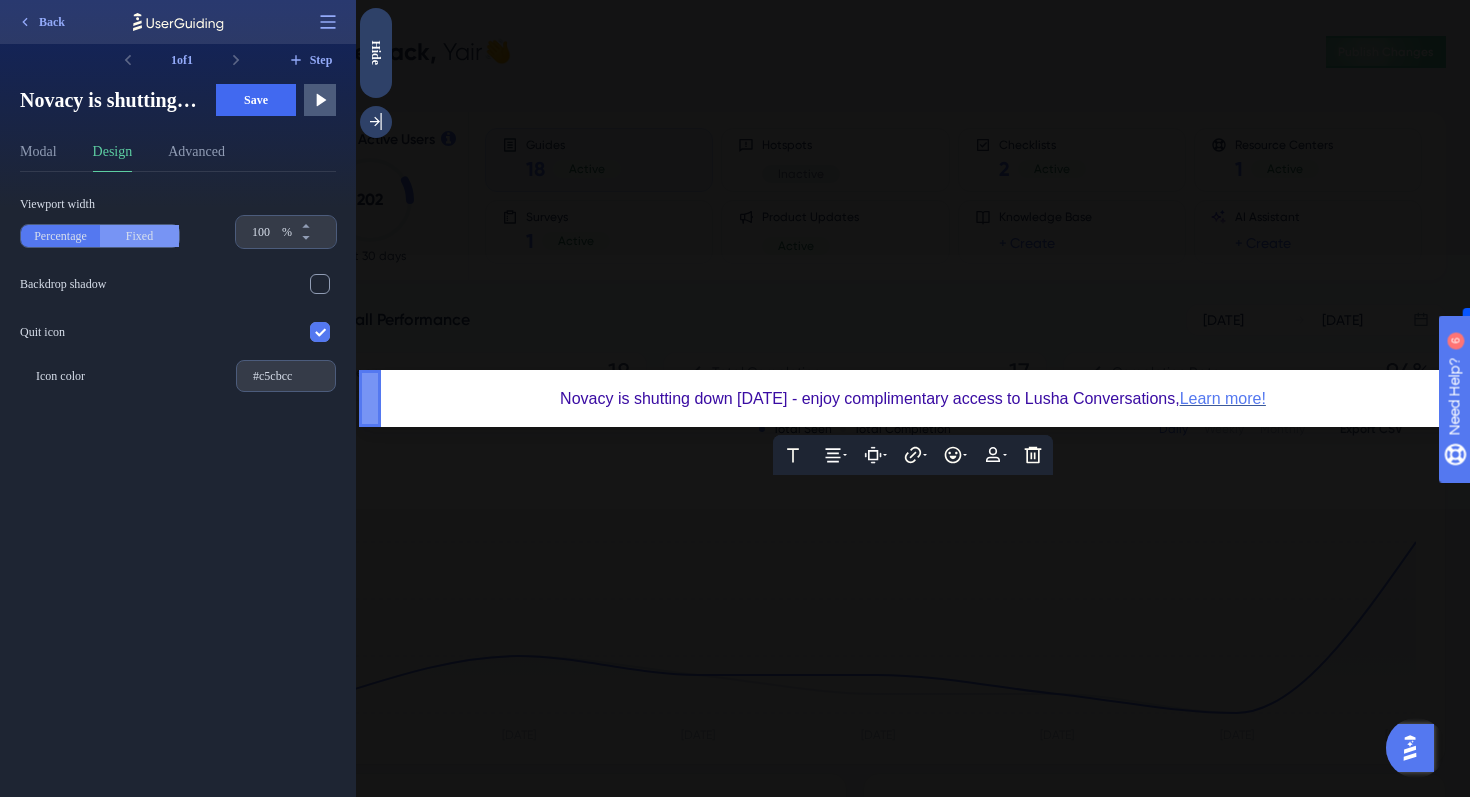 click on "Fixed" at bounding box center [139, 236] 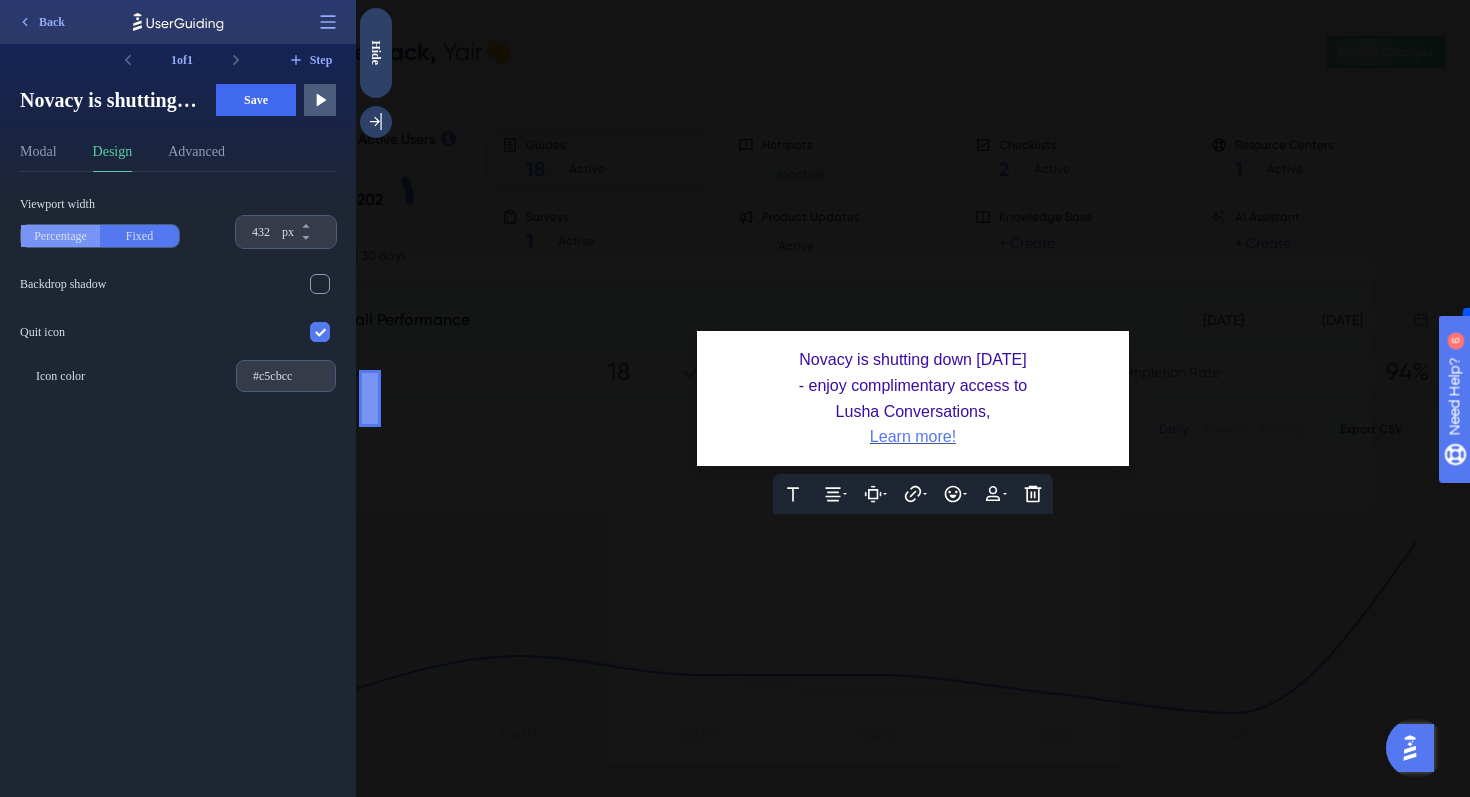 click on "Percentage" at bounding box center (60, 236) 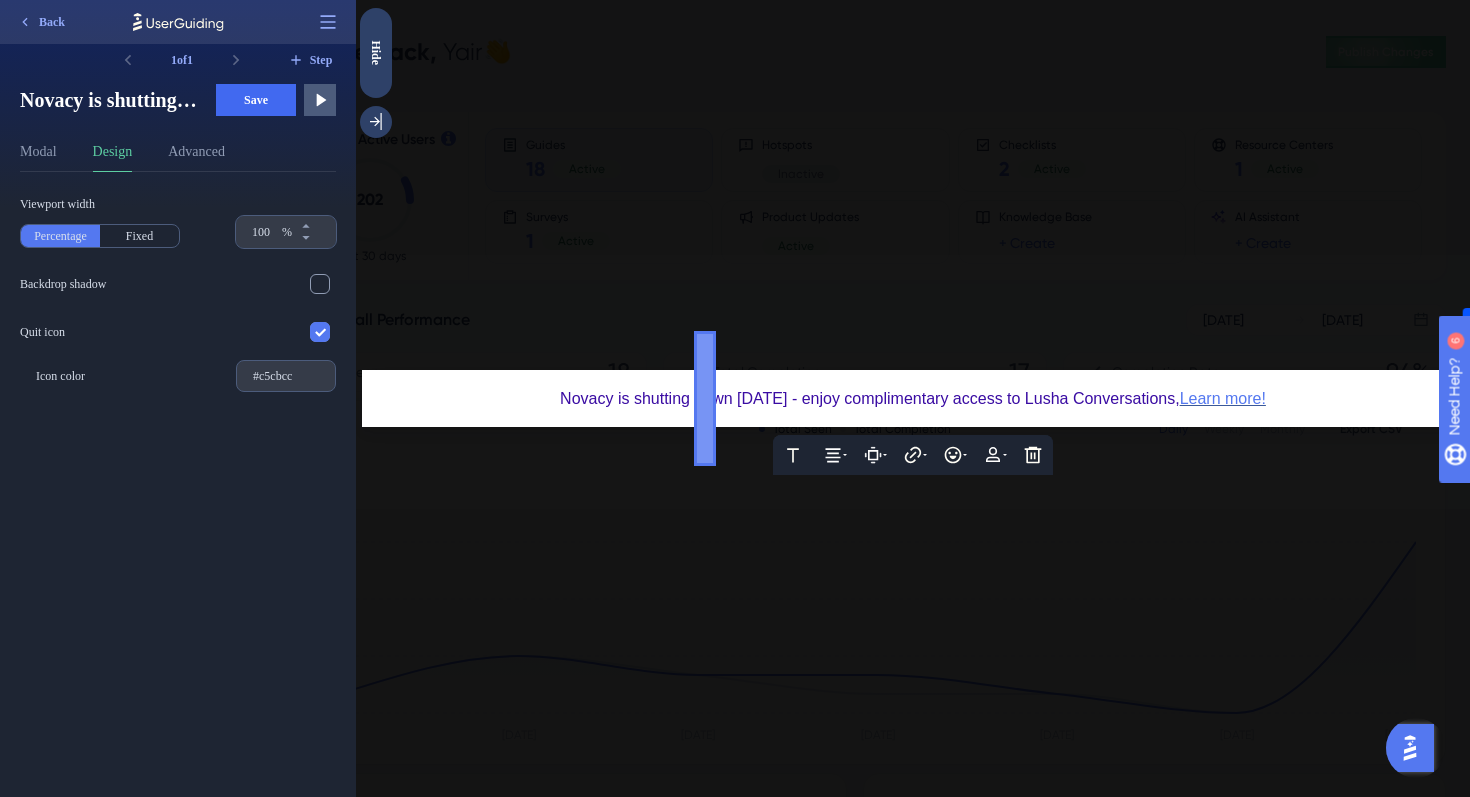 click on "Viewport width Percentage Fixed 100 % Backdrop shadow Quit icon Icon color #c5cbcc" at bounding box center [186, 484] 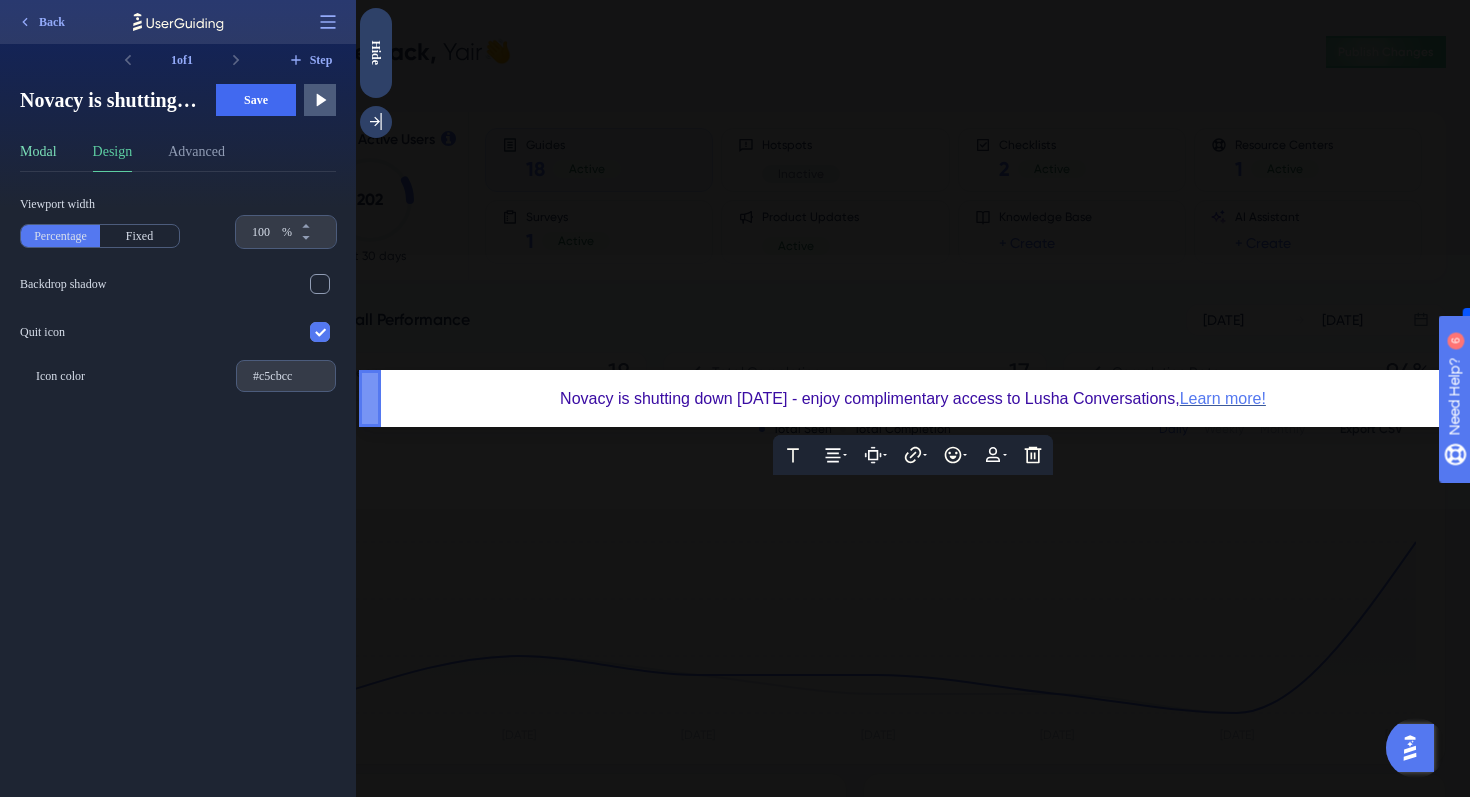 click on "Modal" at bounding box center (38, 156) 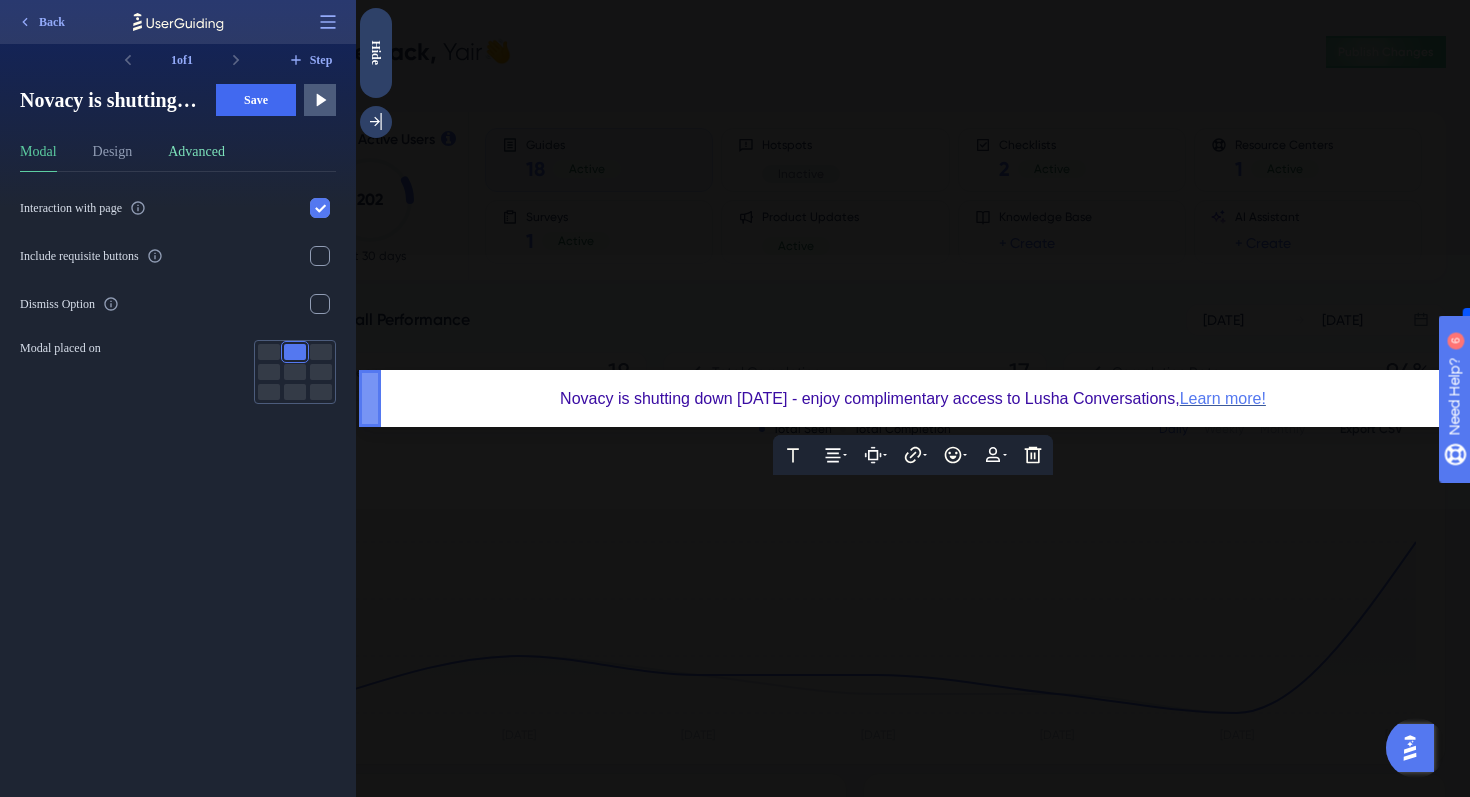 click on "Advanced" at bounding box center (196, 156) 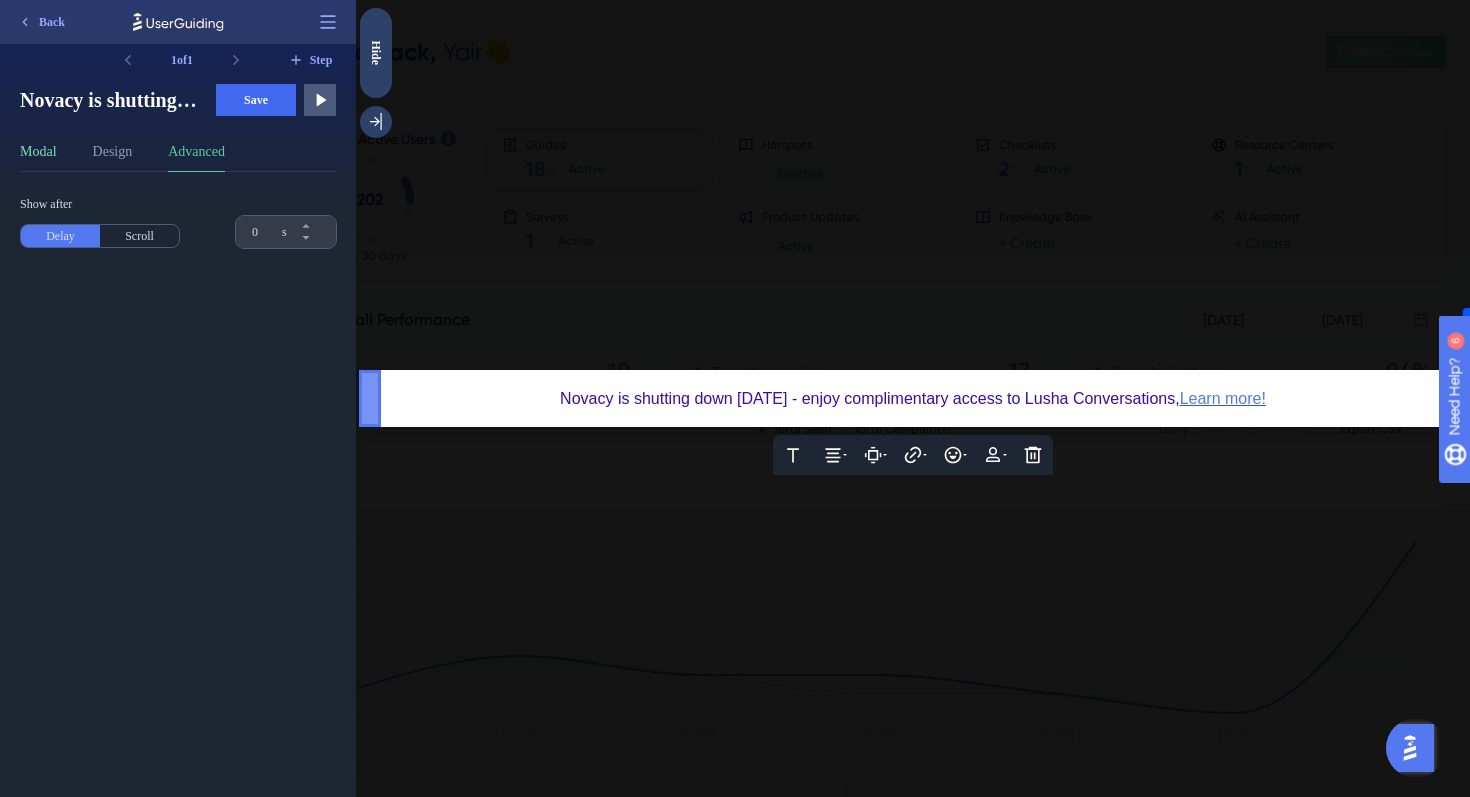 click on "Modal" at bounding box center [38, 156] 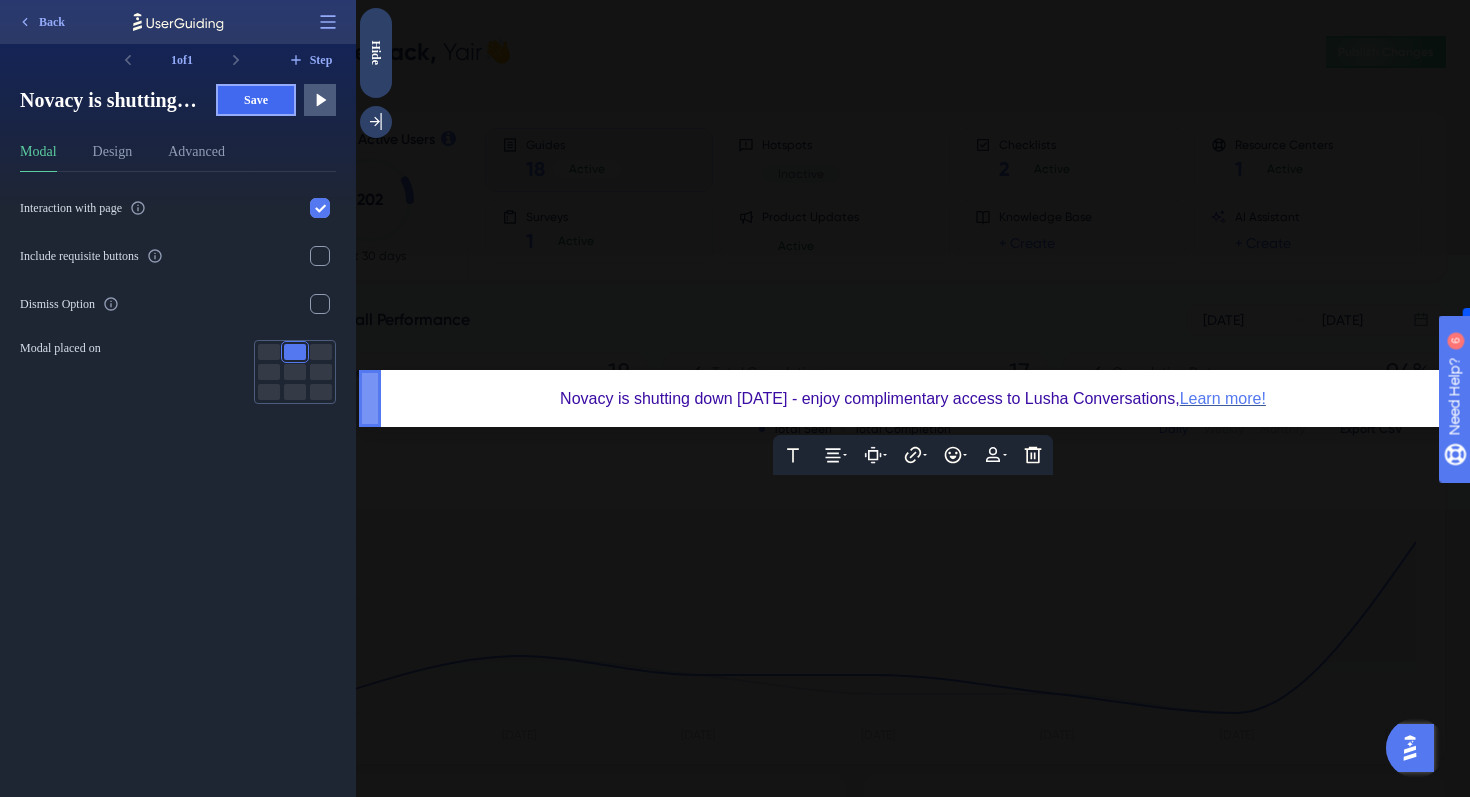 click on "Save" at bounding box center [256, 100] 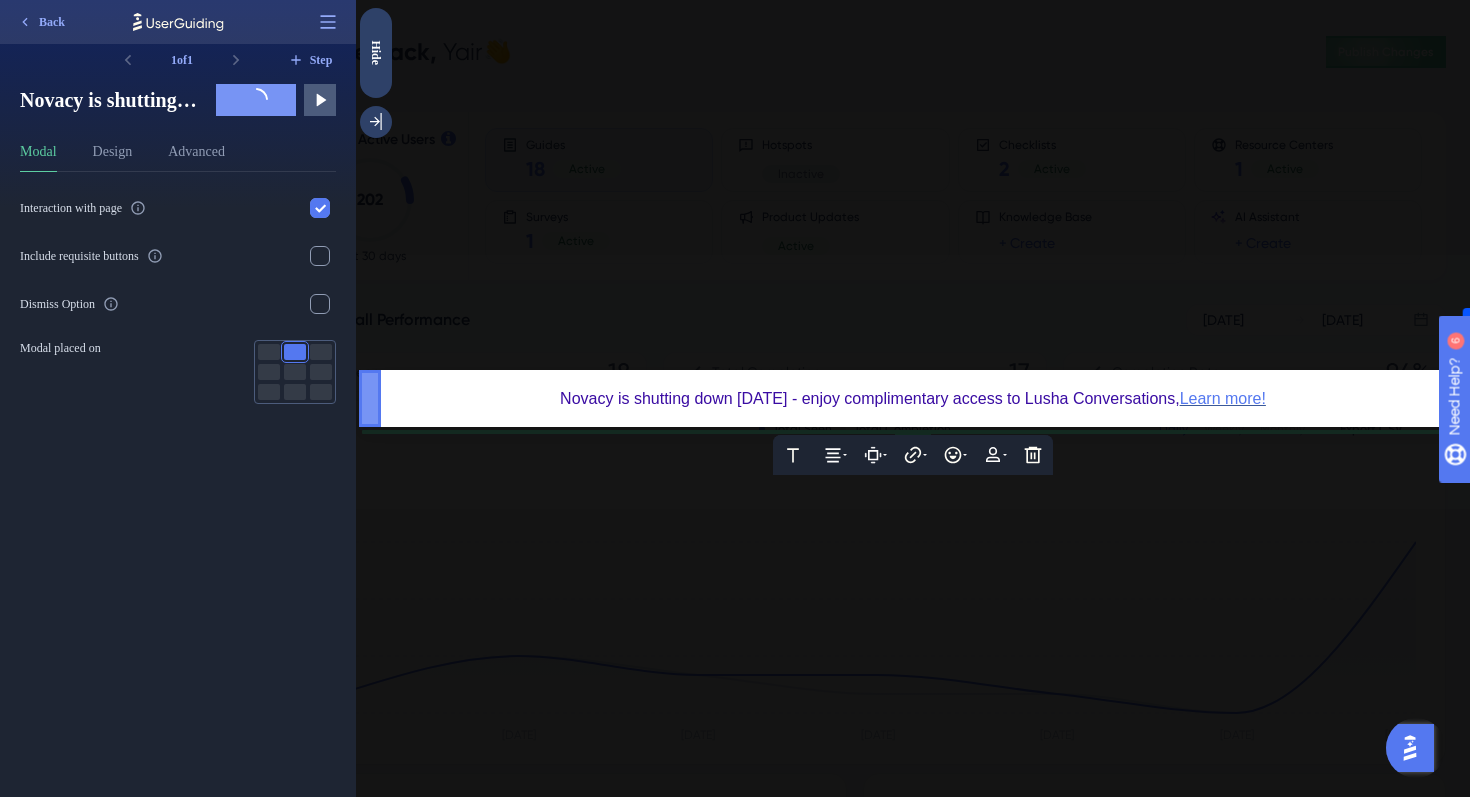 click on "Text Alignment Paddings Hyperlink Emojis Personalization Delete Novacy is shutting down [DATE] - enjoy complimentary access to Lusha Conversations,  Learn more!" at bounding box center (913, 399) 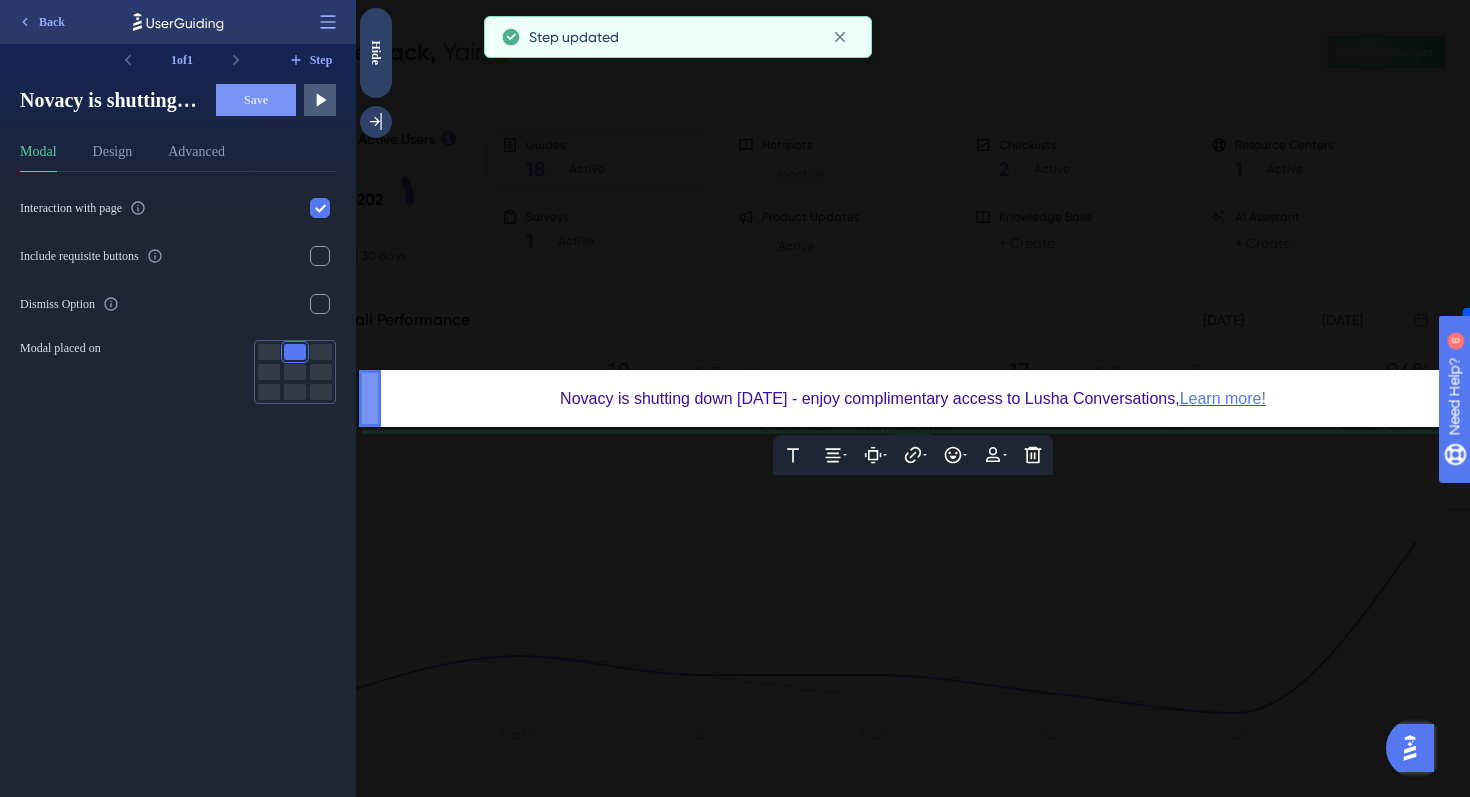 click on "Text Alignment Paddings Hyperlink Emojis Personalization Delete Novacy is shutting down [DATE] - enjoy complimentary access to Lusha Conversations,  Learn more!" at bounding box center [913, 399] 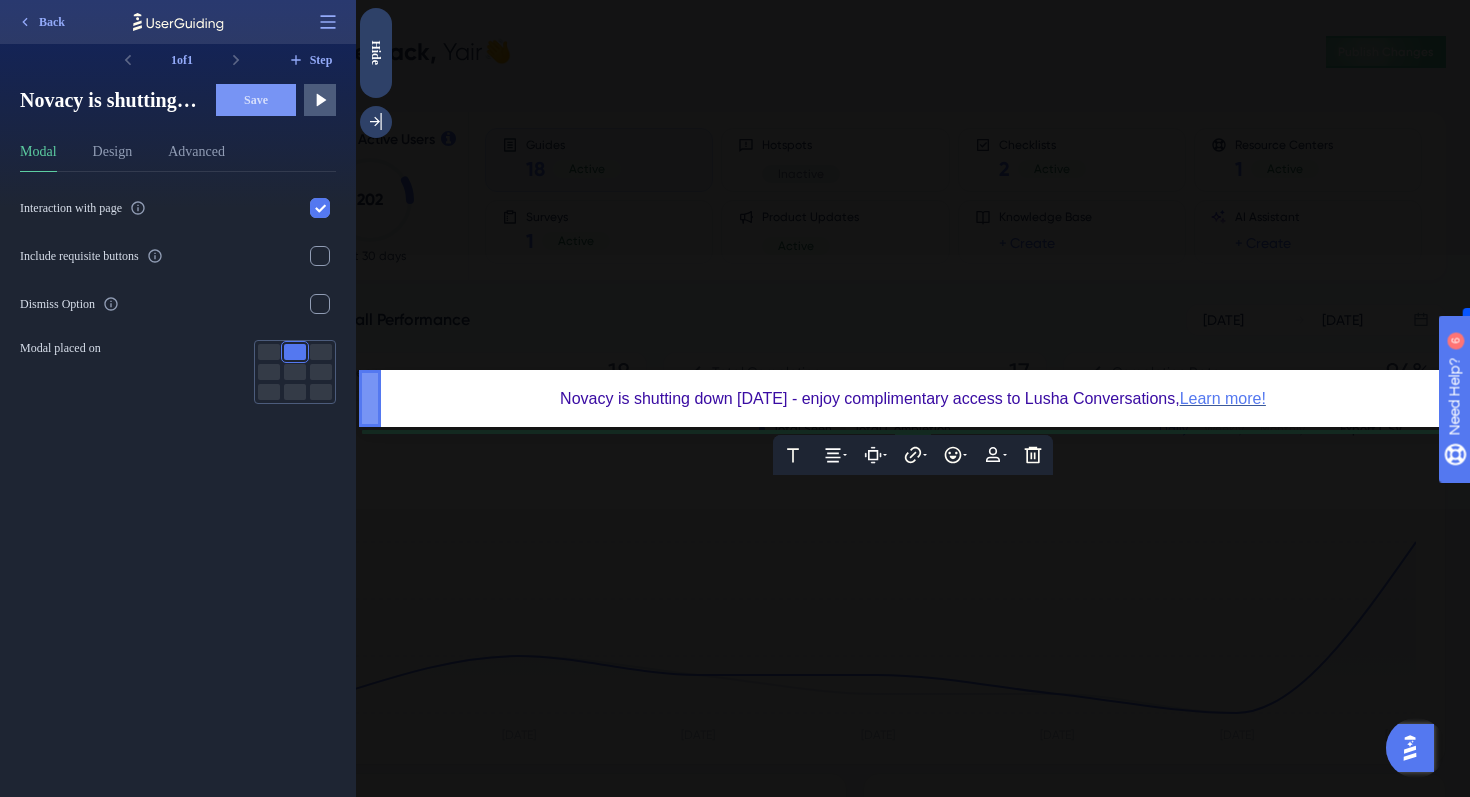 click on "Text Alignment Paddings Hyperlink Emojis Personalization Delete Novacy is shutting down [DATE] - enjoy complimentary access to Lusha Conversations,  Learn more!" at bounding box center (913, 399) 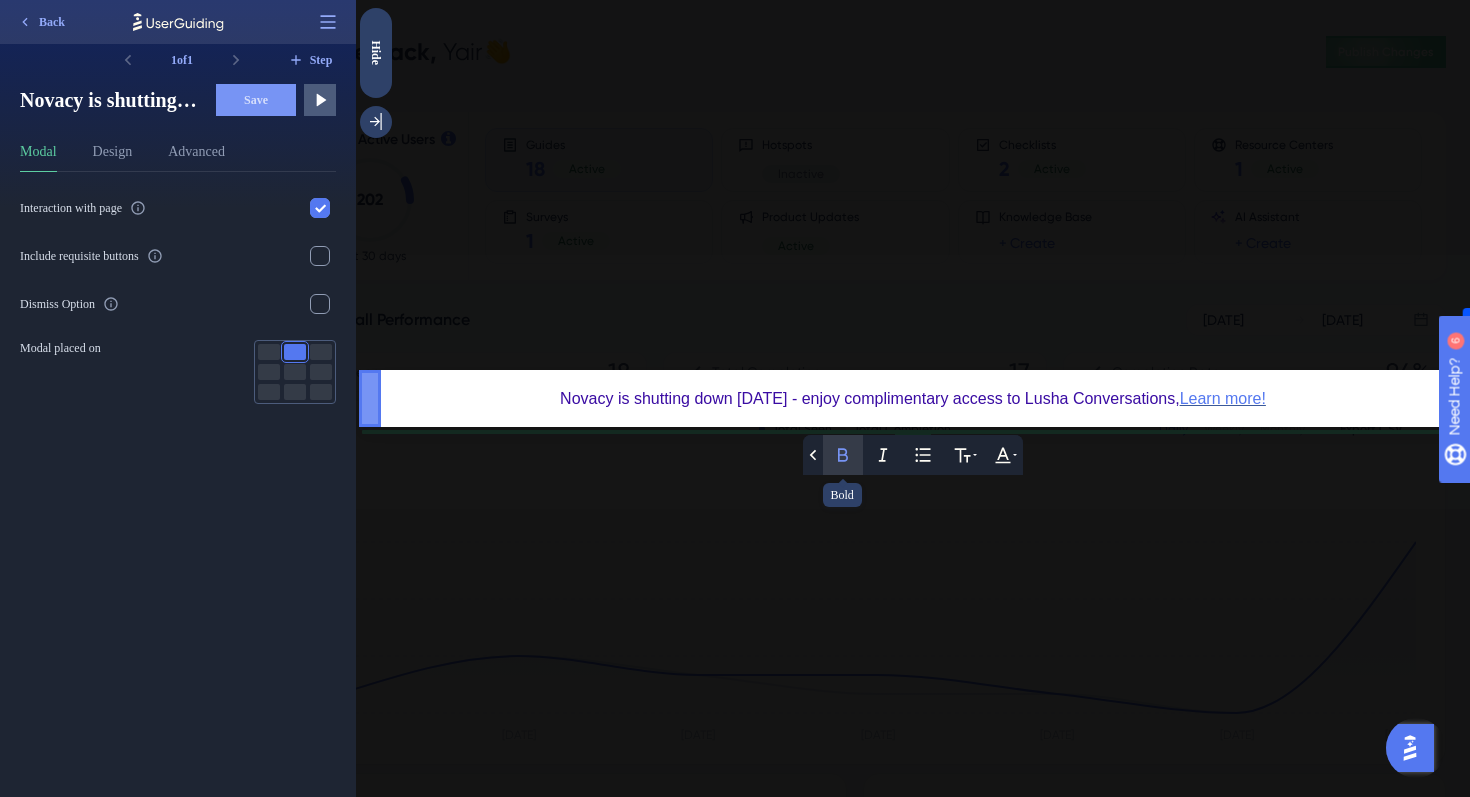 click 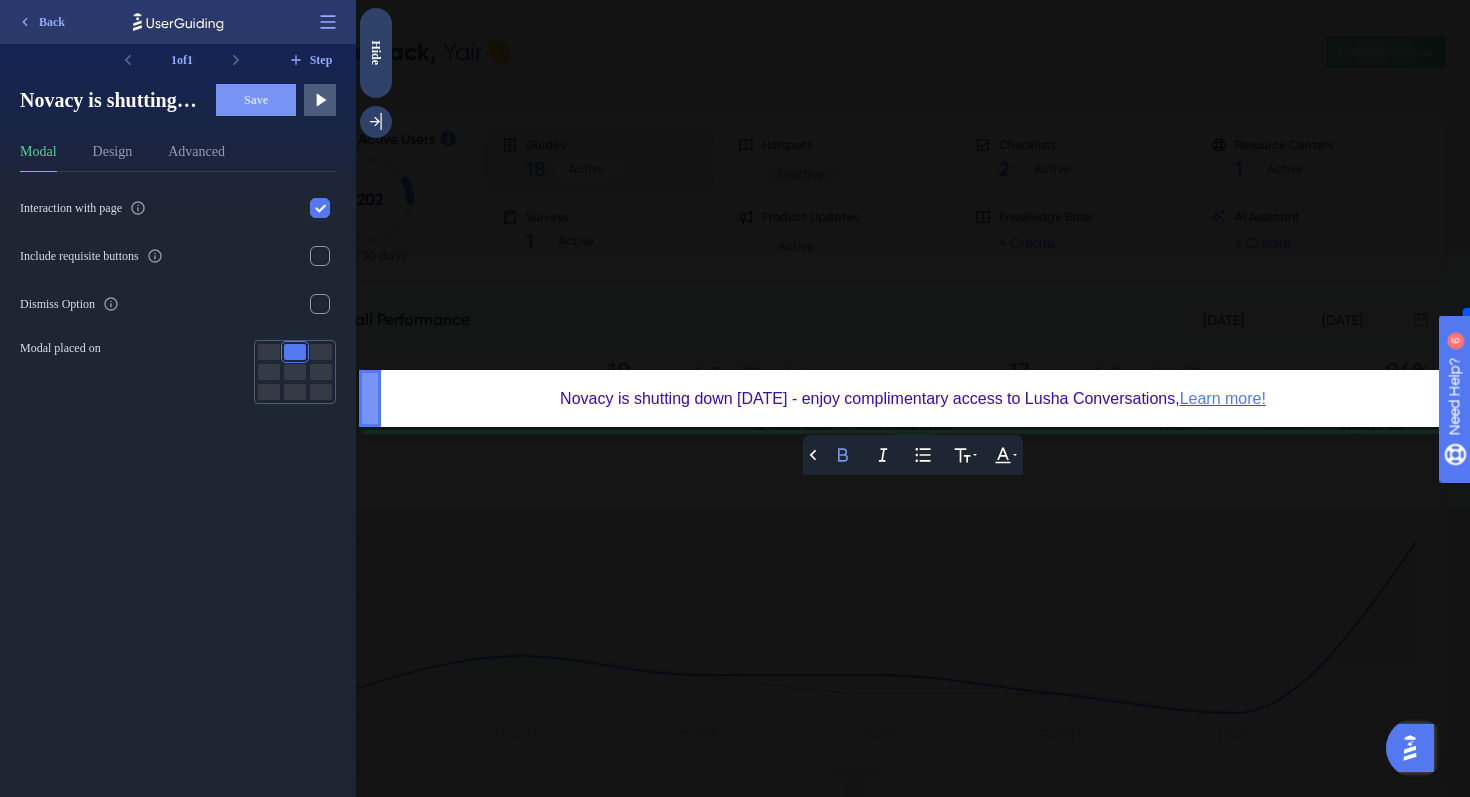 click on "Novacy is shutting down [DATE] - enjoy complimentary access to Lusha Conversations," at bounding box center [870, 398] 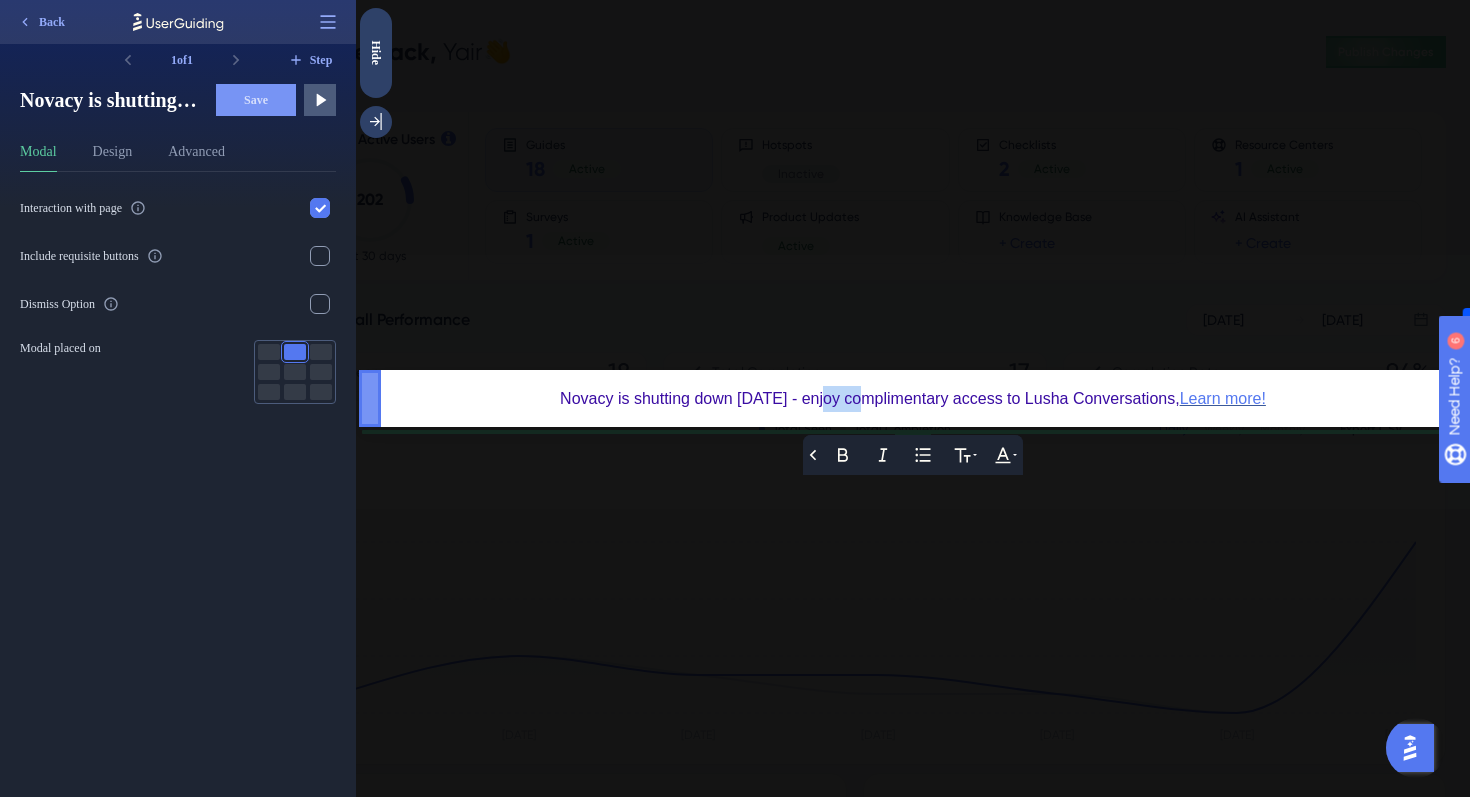 click on "Novacy is shutting down [DATE] - enjoy complimentary access to Lusha Conversations," at bounding box center (870, 398) 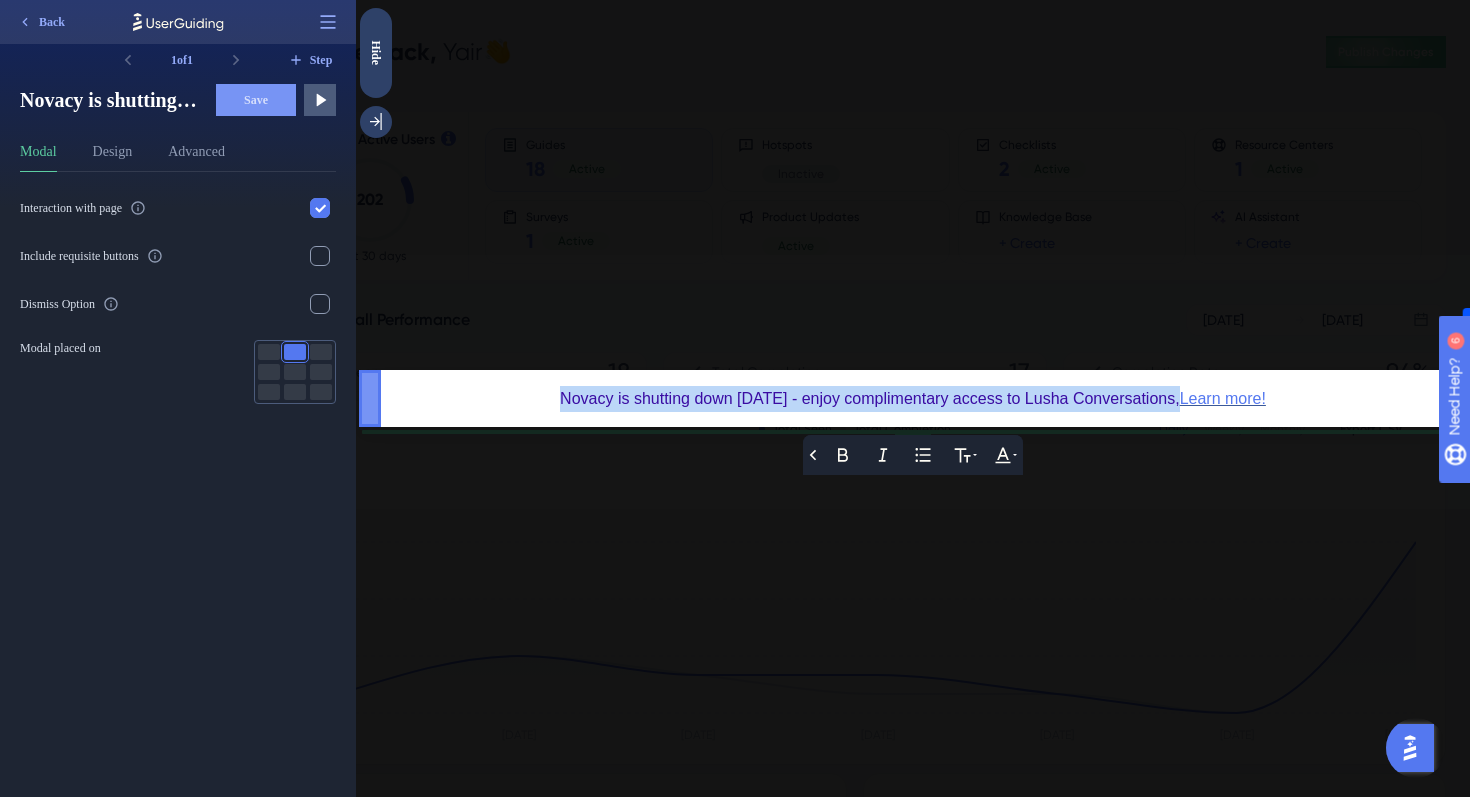 click on "Novacy is shutting down [DATE] - enjoy complimentary access to Lusha Conversations," at bounding box center (870, 398) 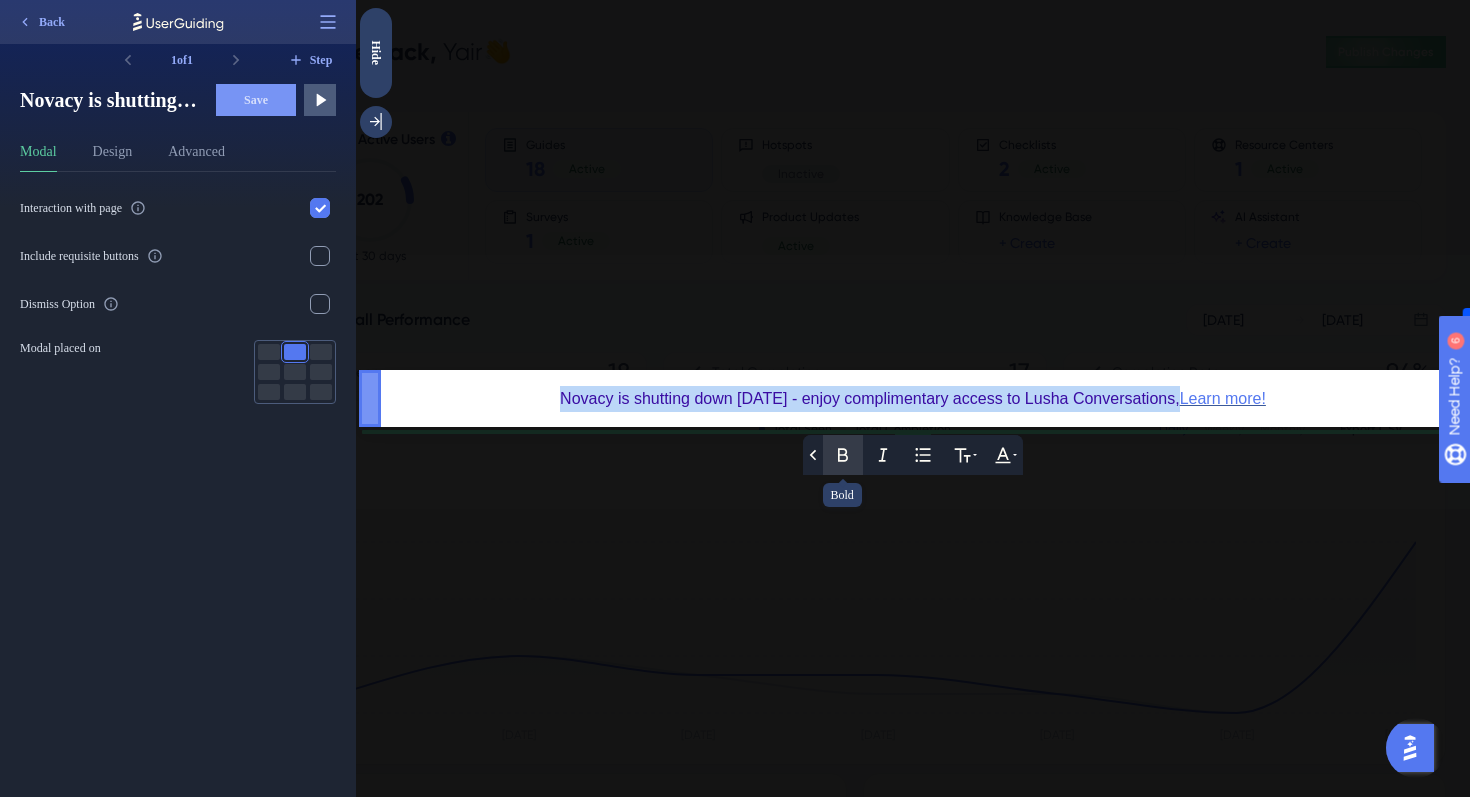 click 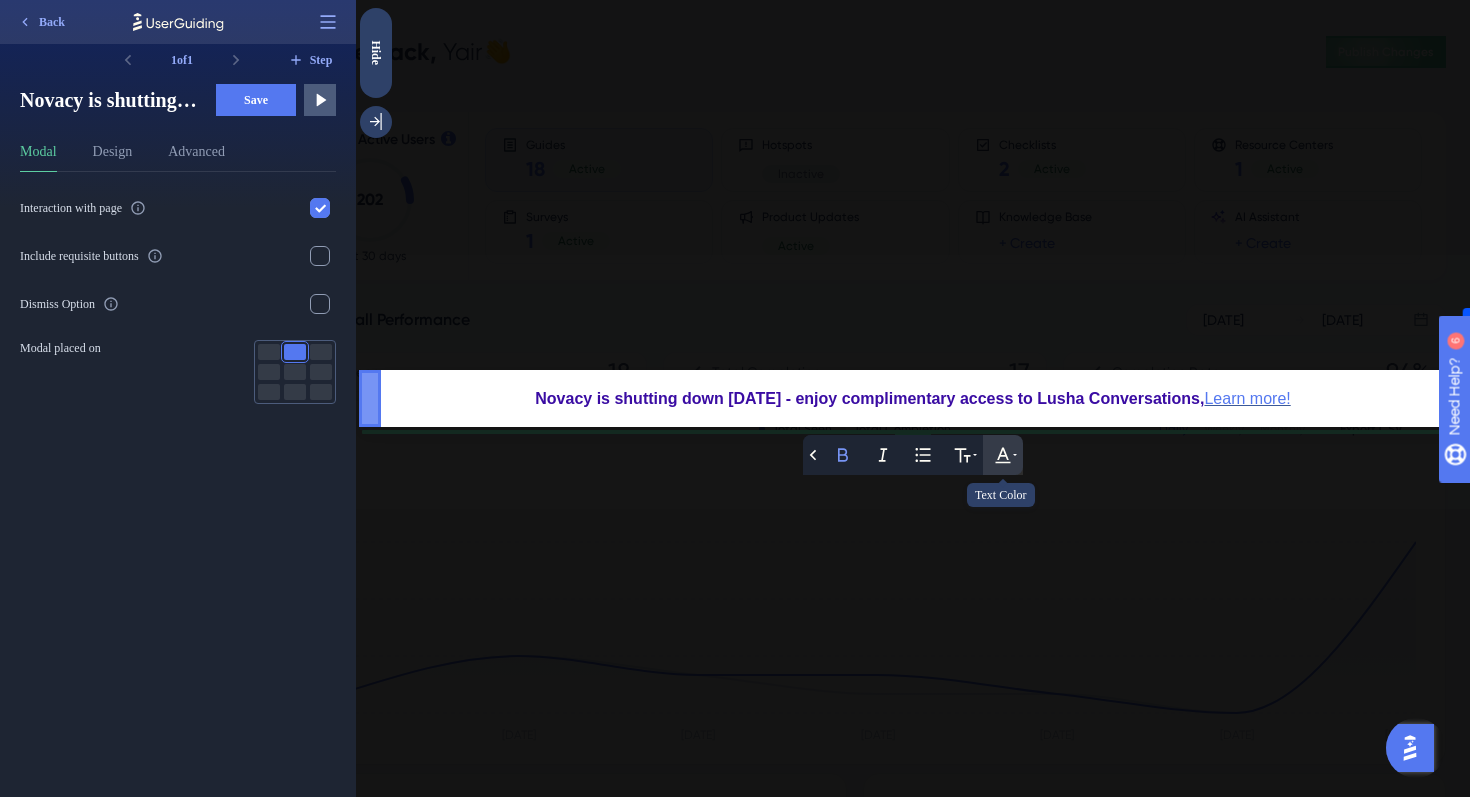 click 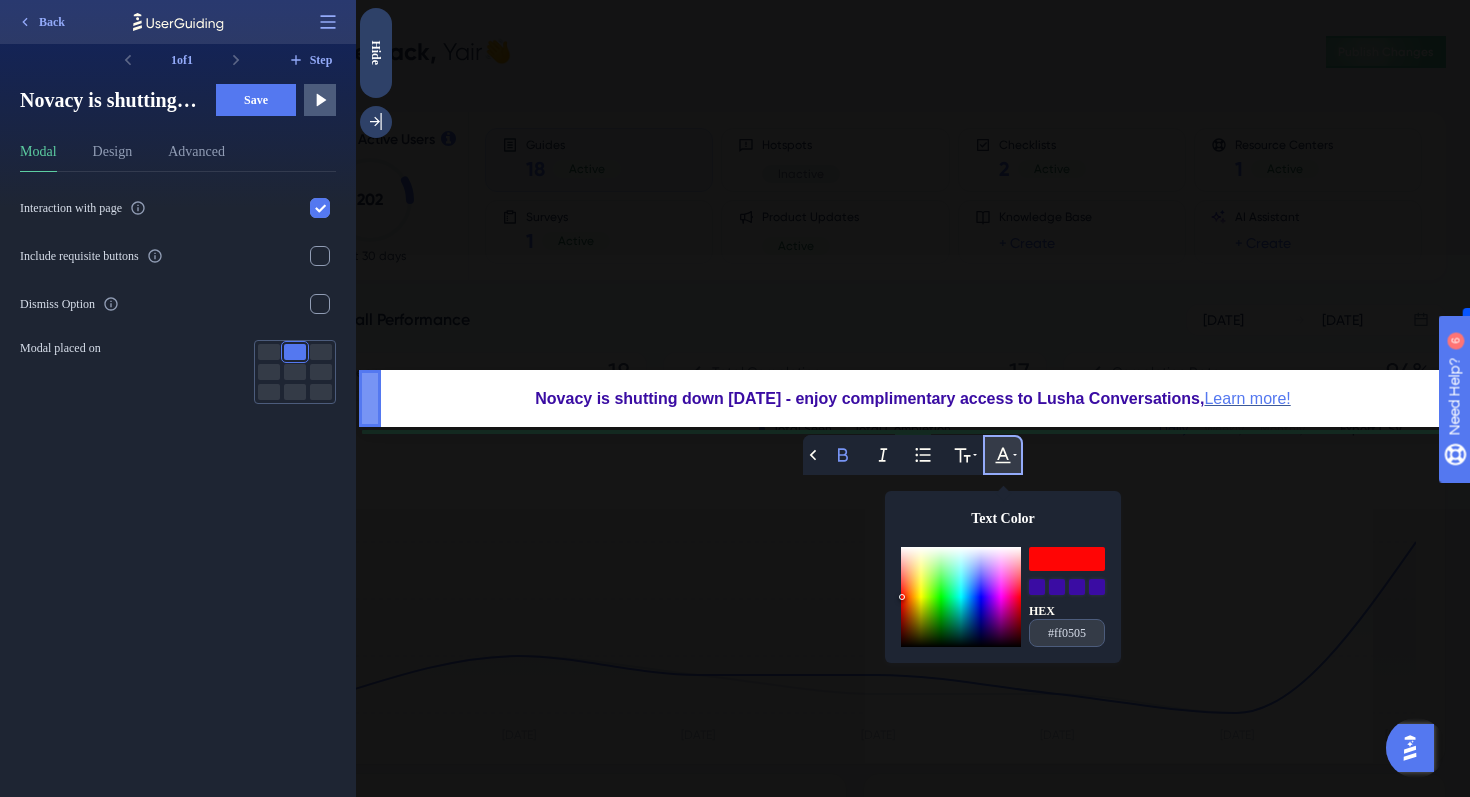 drag, startPoint x: 918, startPoint y: 582, endPoint x: 897, endPoint y: 596, distance: 25.23886 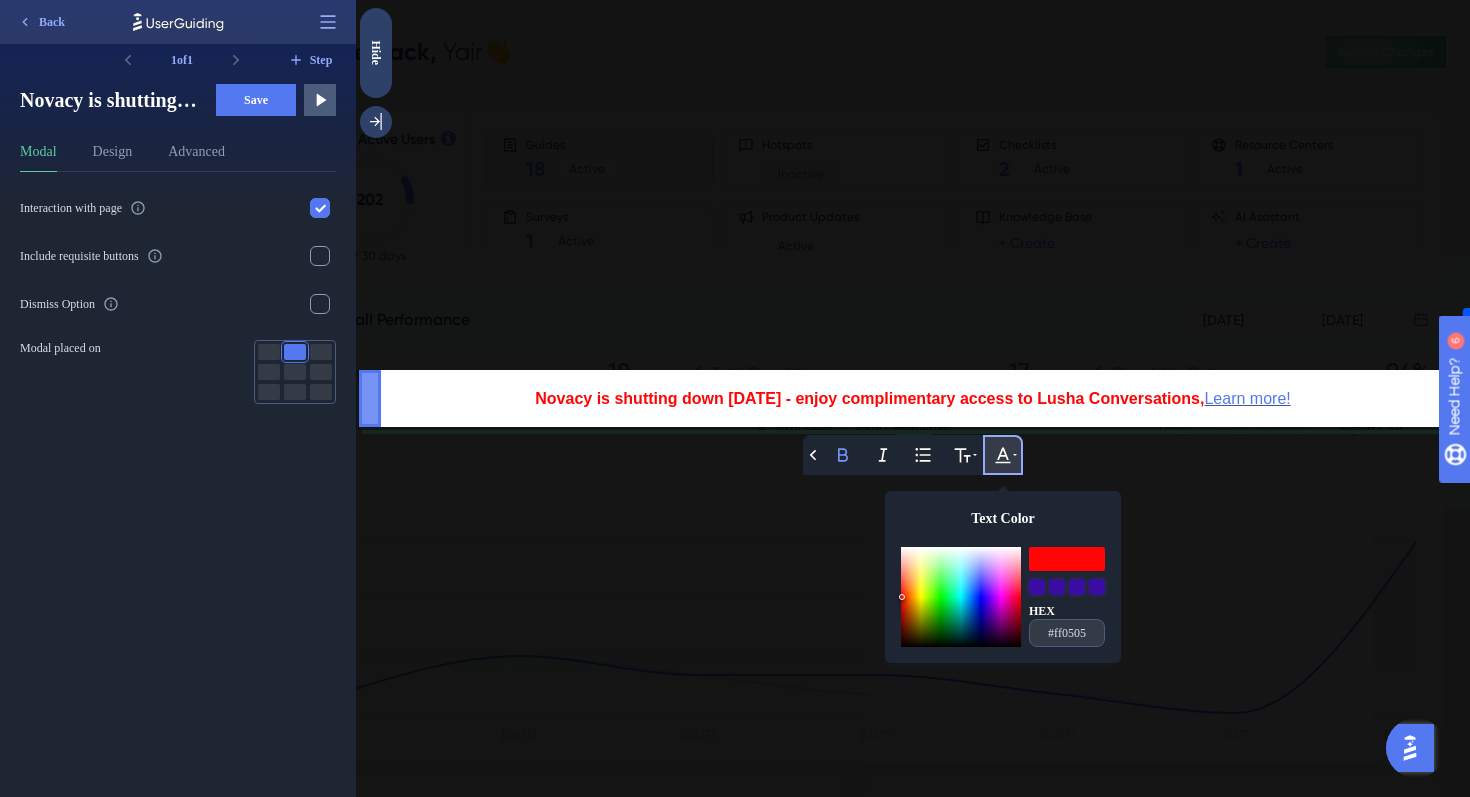 drag, startPoint x: 897, startPoint y: 596, endPoint x: 899, endPoint y: 586, distance: 10.198039 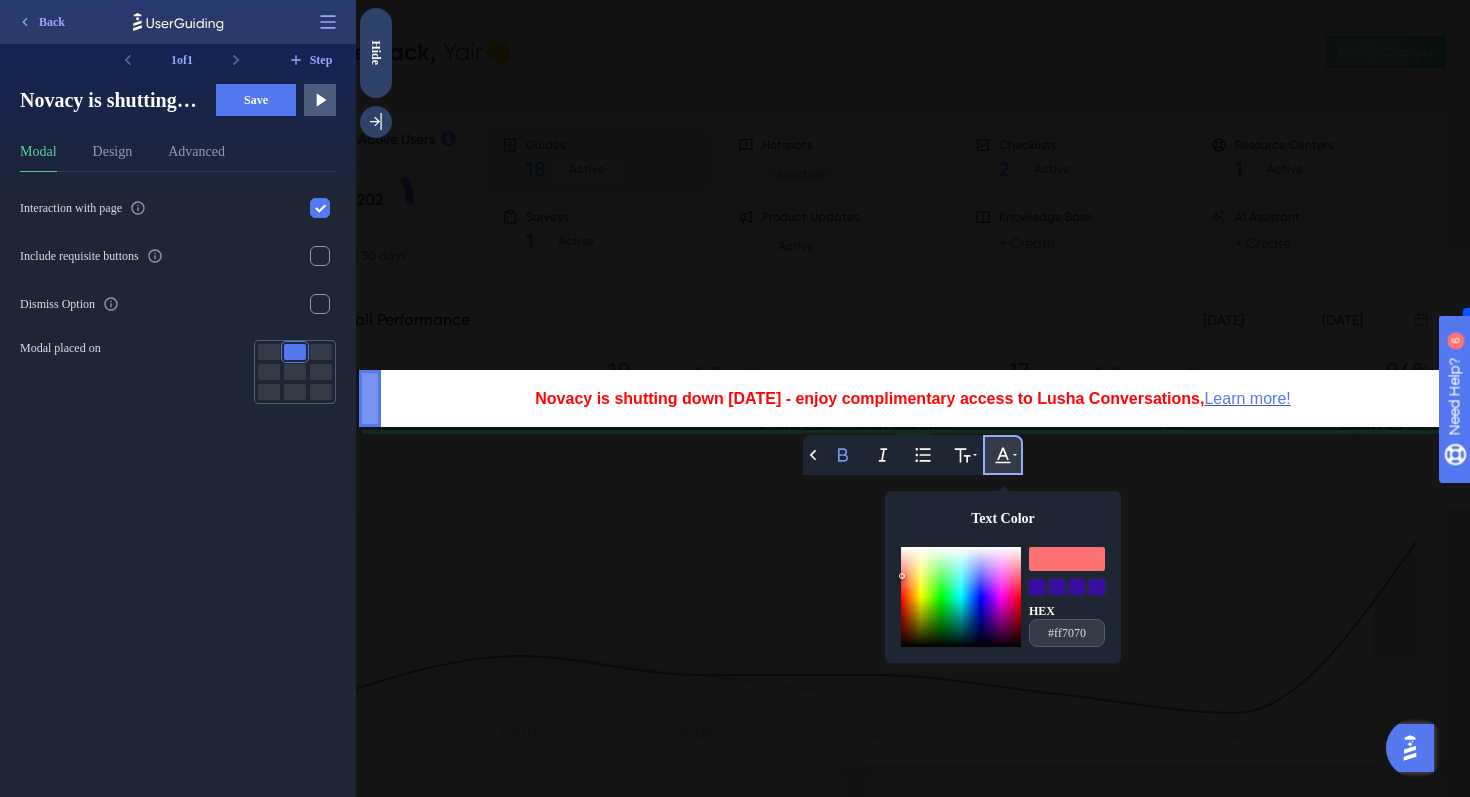 drag, startPoint x: 907, startPoint y: 597, endPoint x: 899, endPoint y: 575, distance: 23.409399 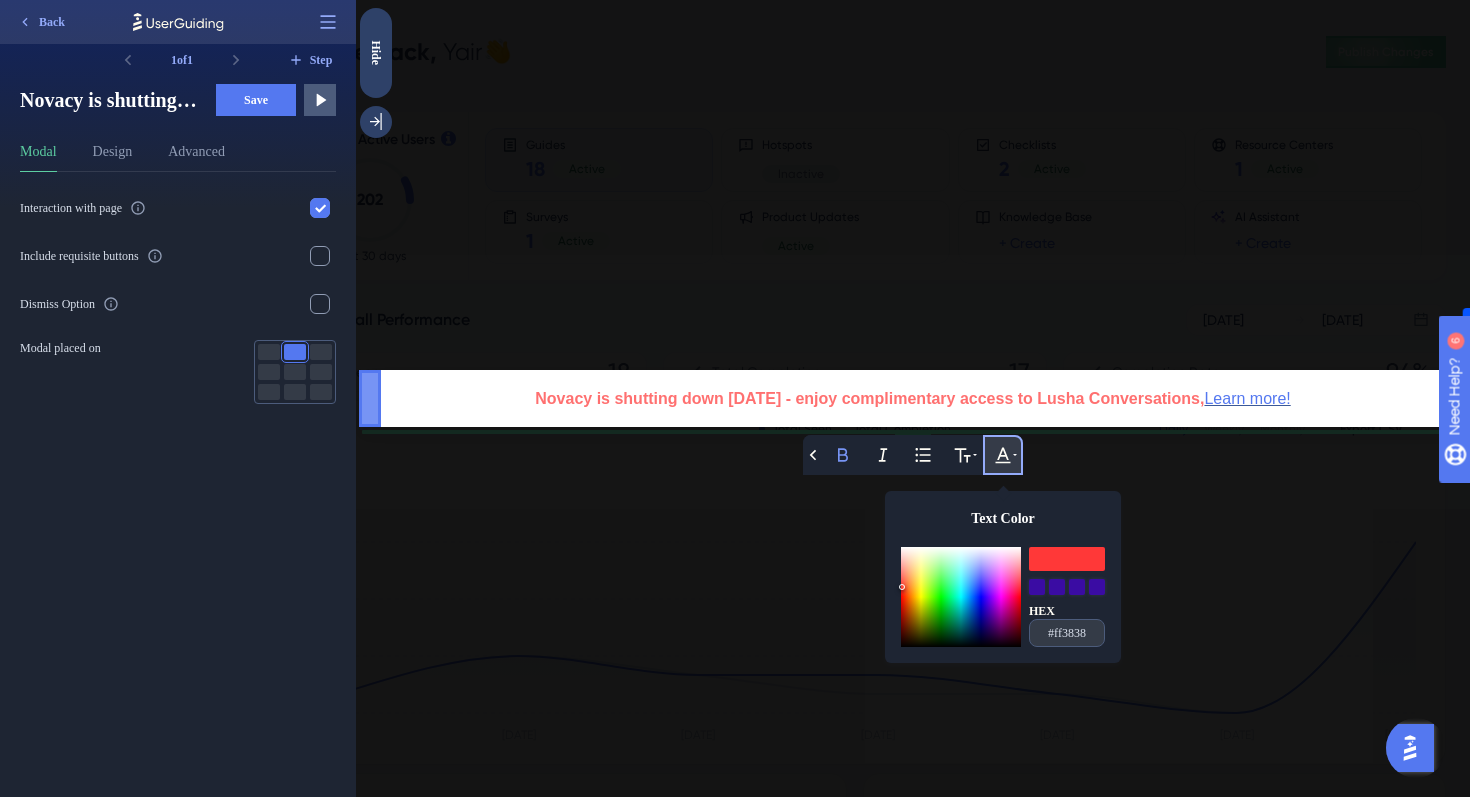 drag, startPoint x: 899, startPoint y: 575, endPoint x: 899, endPoint y: 586, distance: 11 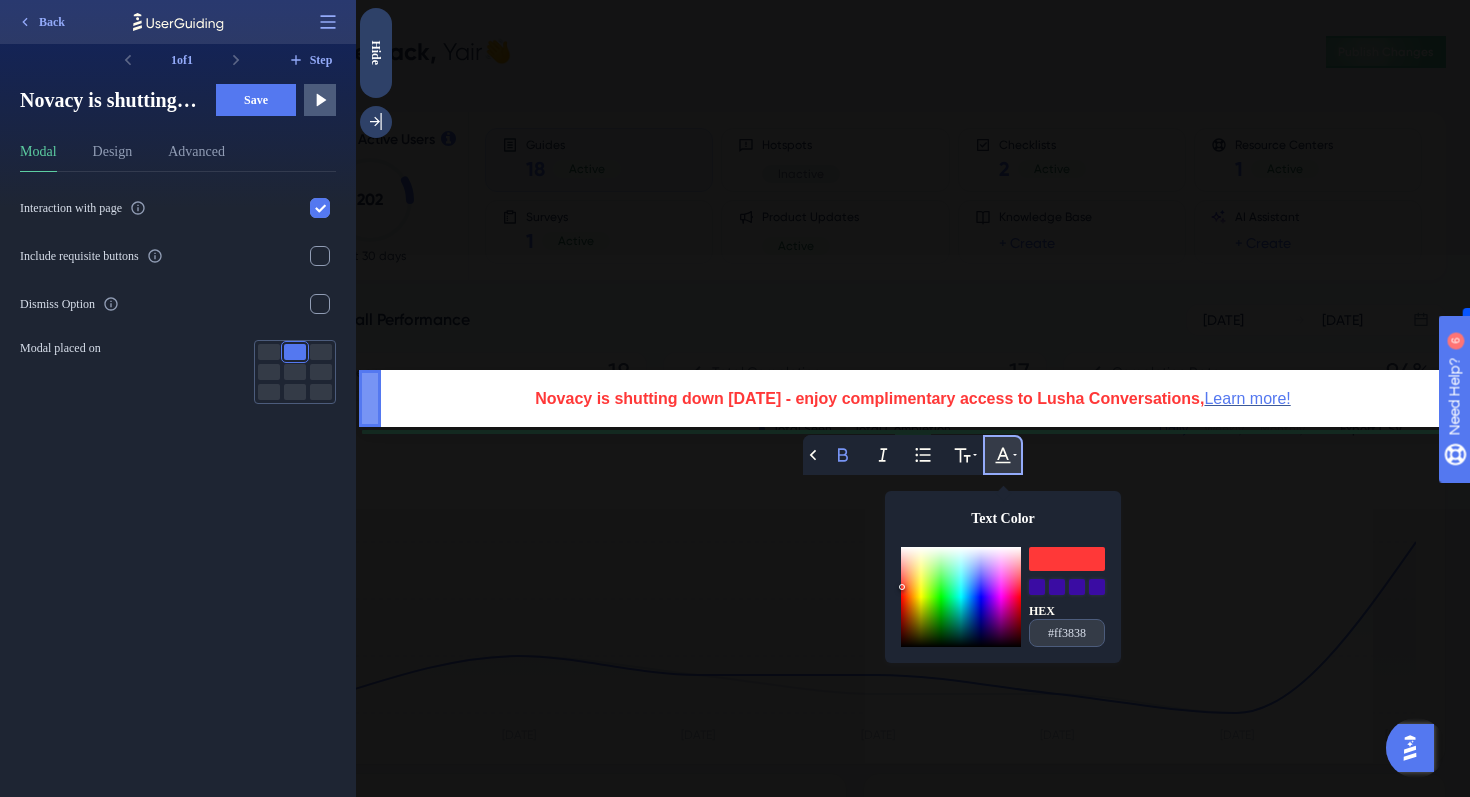 click on "Novacy is shutting down [DATE] - enjoy complimentary access to Lusha Conversations,  Learn more!" at bounding box center [913, 399] 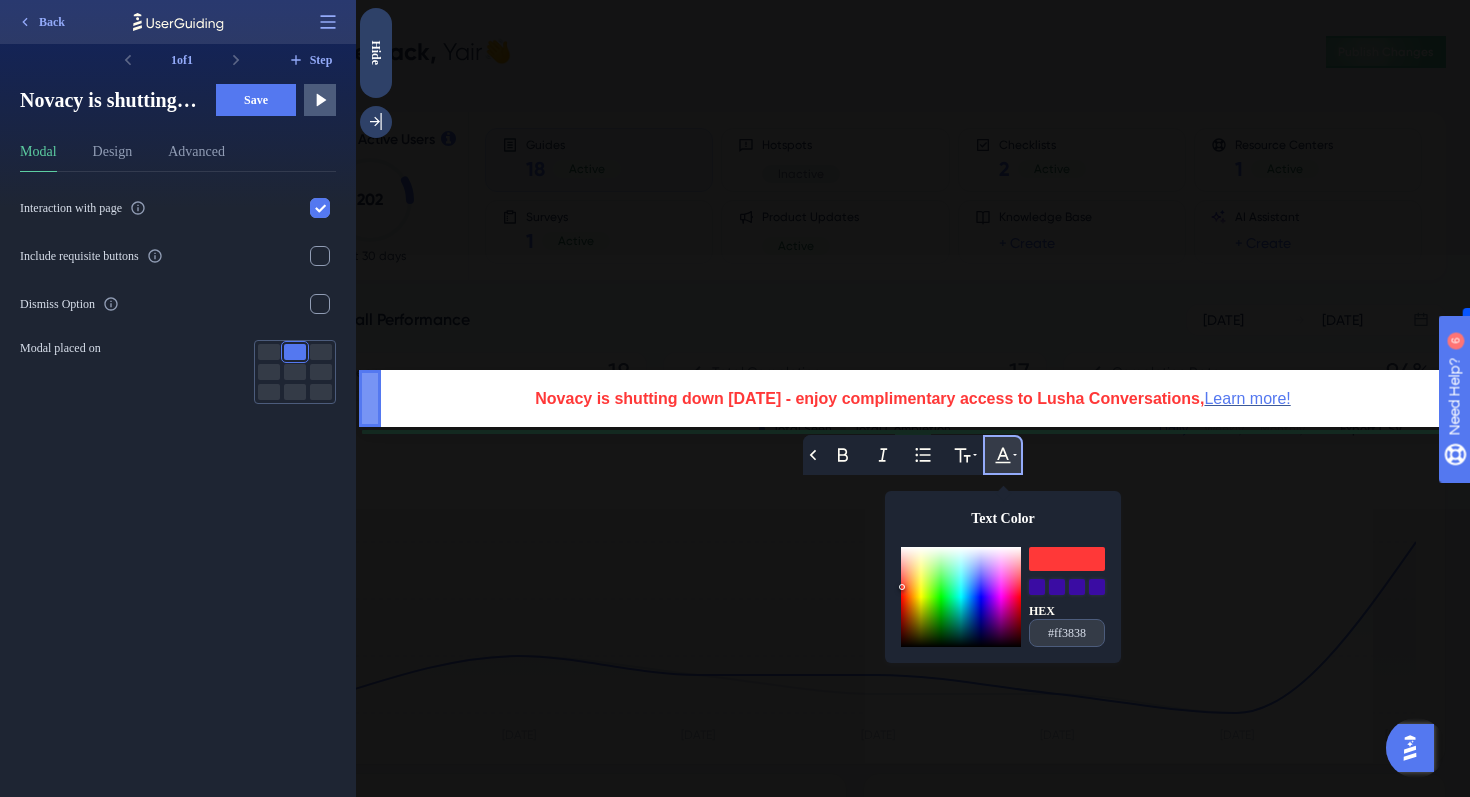 drag, startPoint x: 1311, startPoint y: 400, endPoint x: 1212, endPoint y: 404, distance: 99.08077 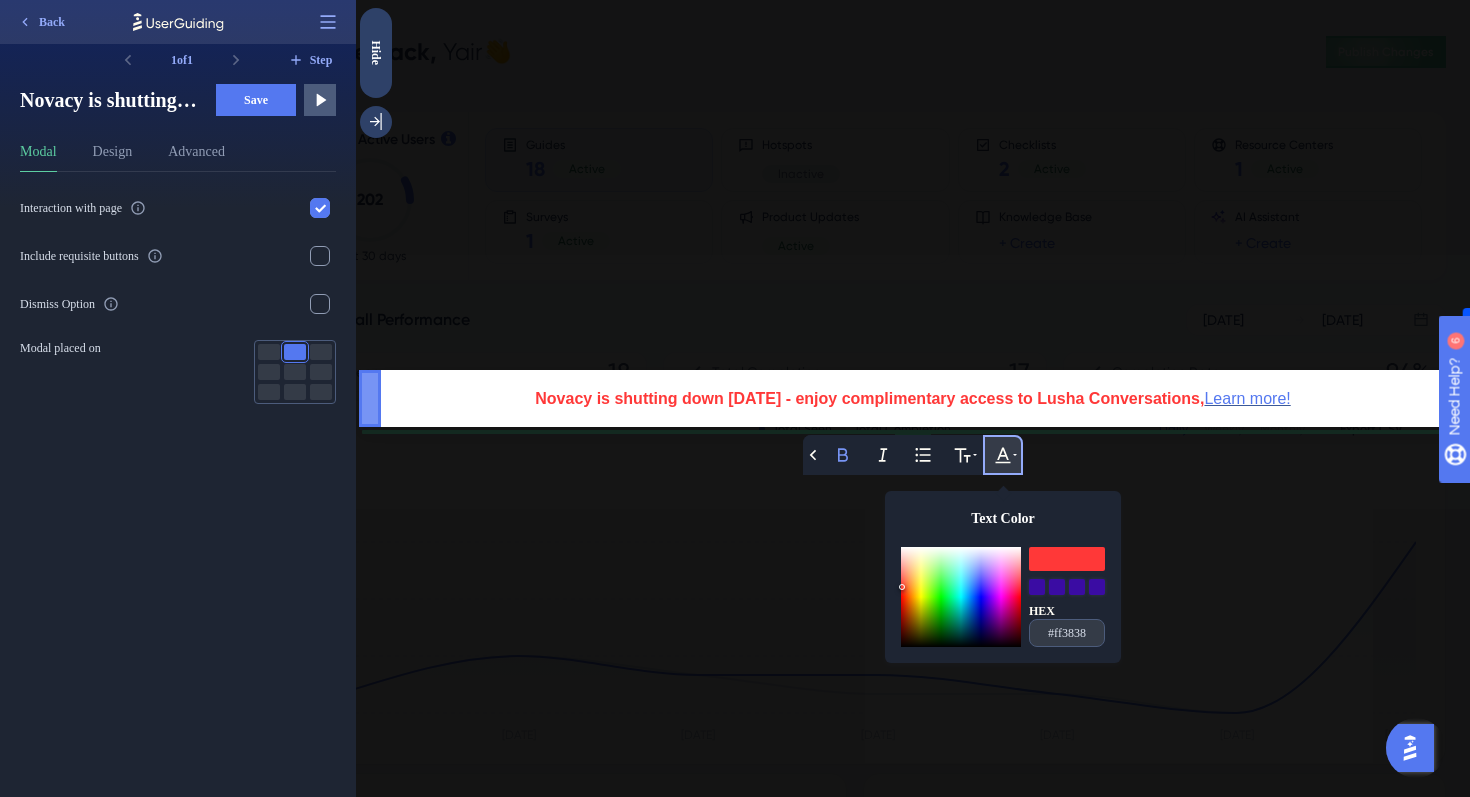 click at bounding box center [1067, 559] 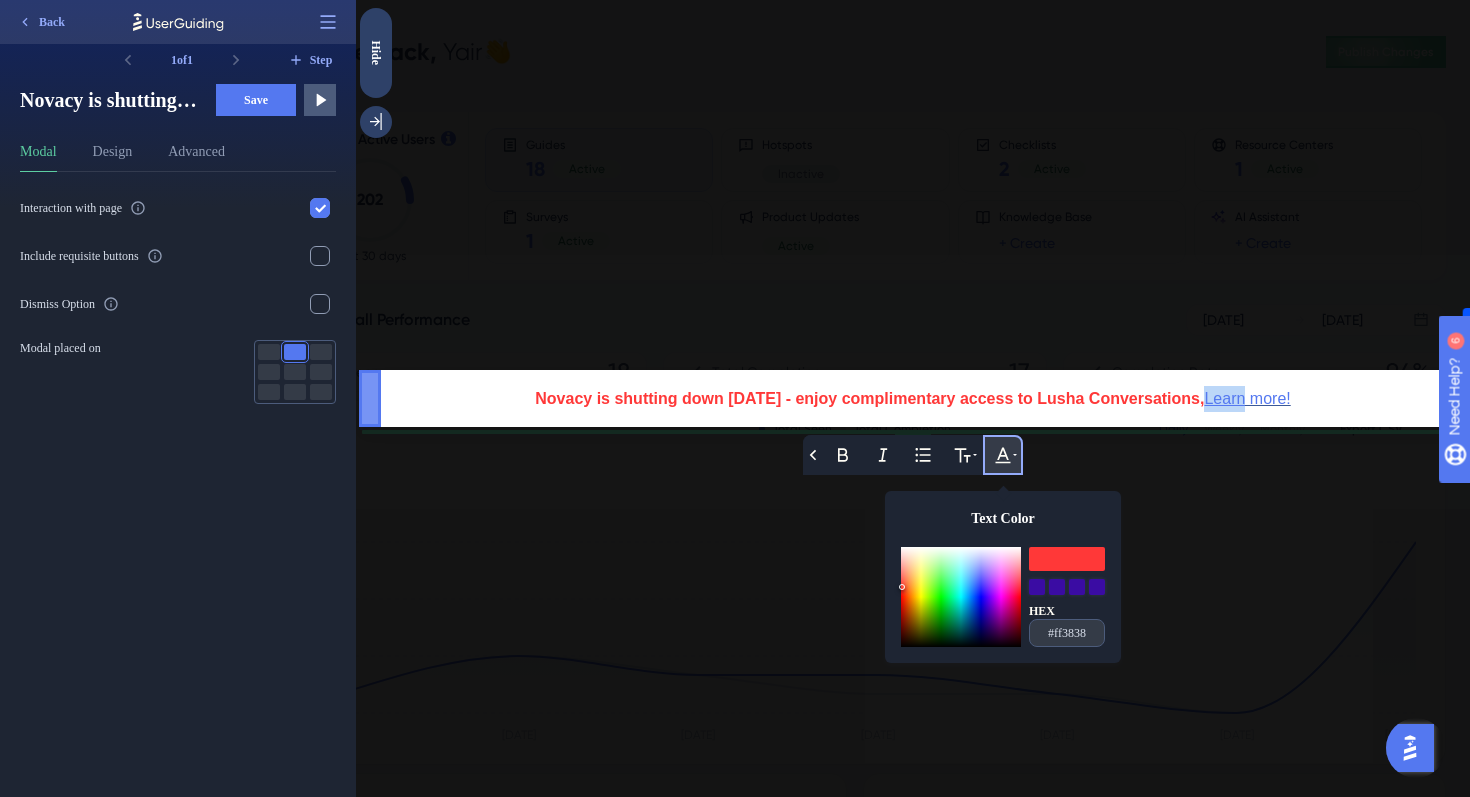 click on "Learn more!" at bounding box center [1247, 398] 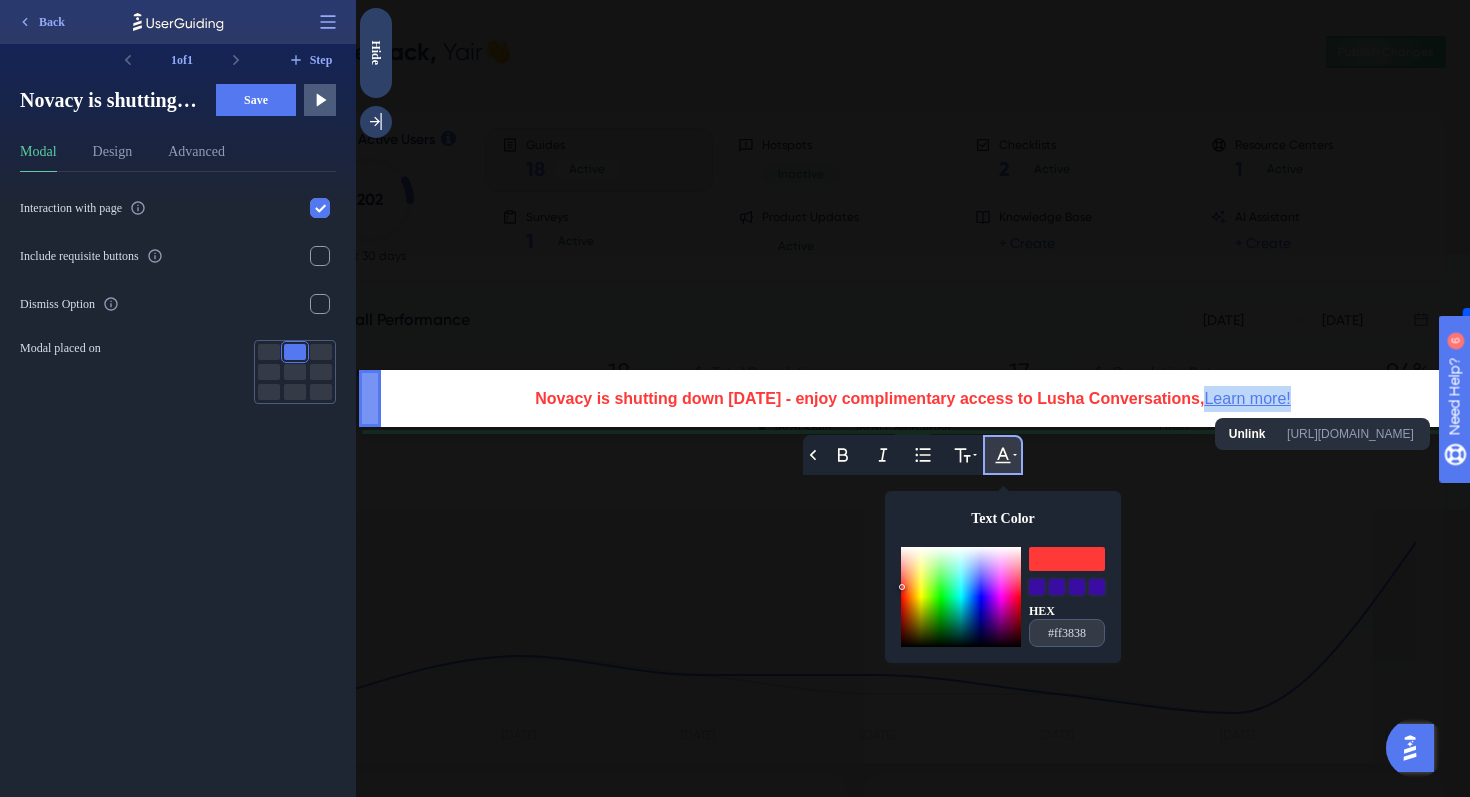 click on "Learn more!" at bounding box center [1247, 398] 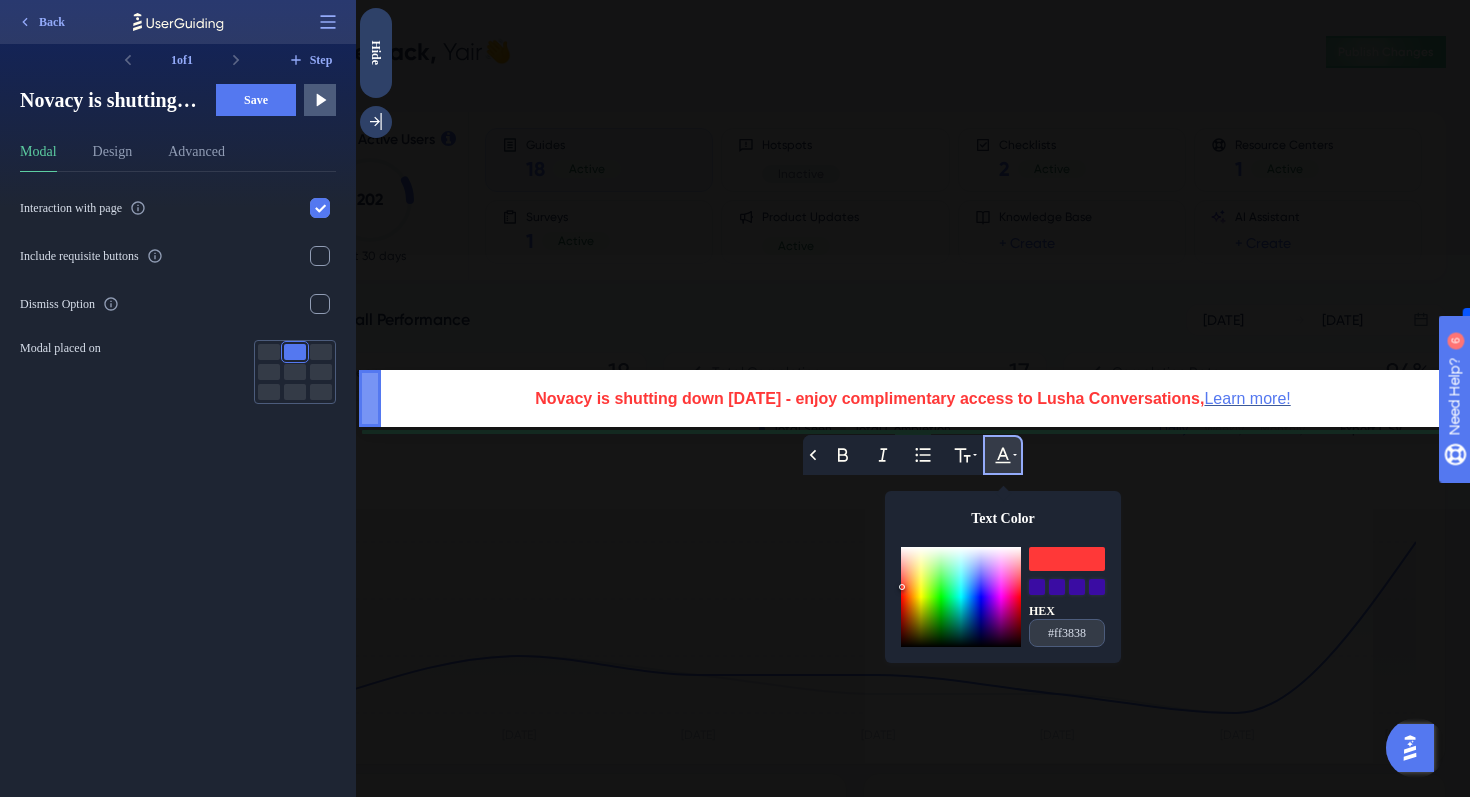 click 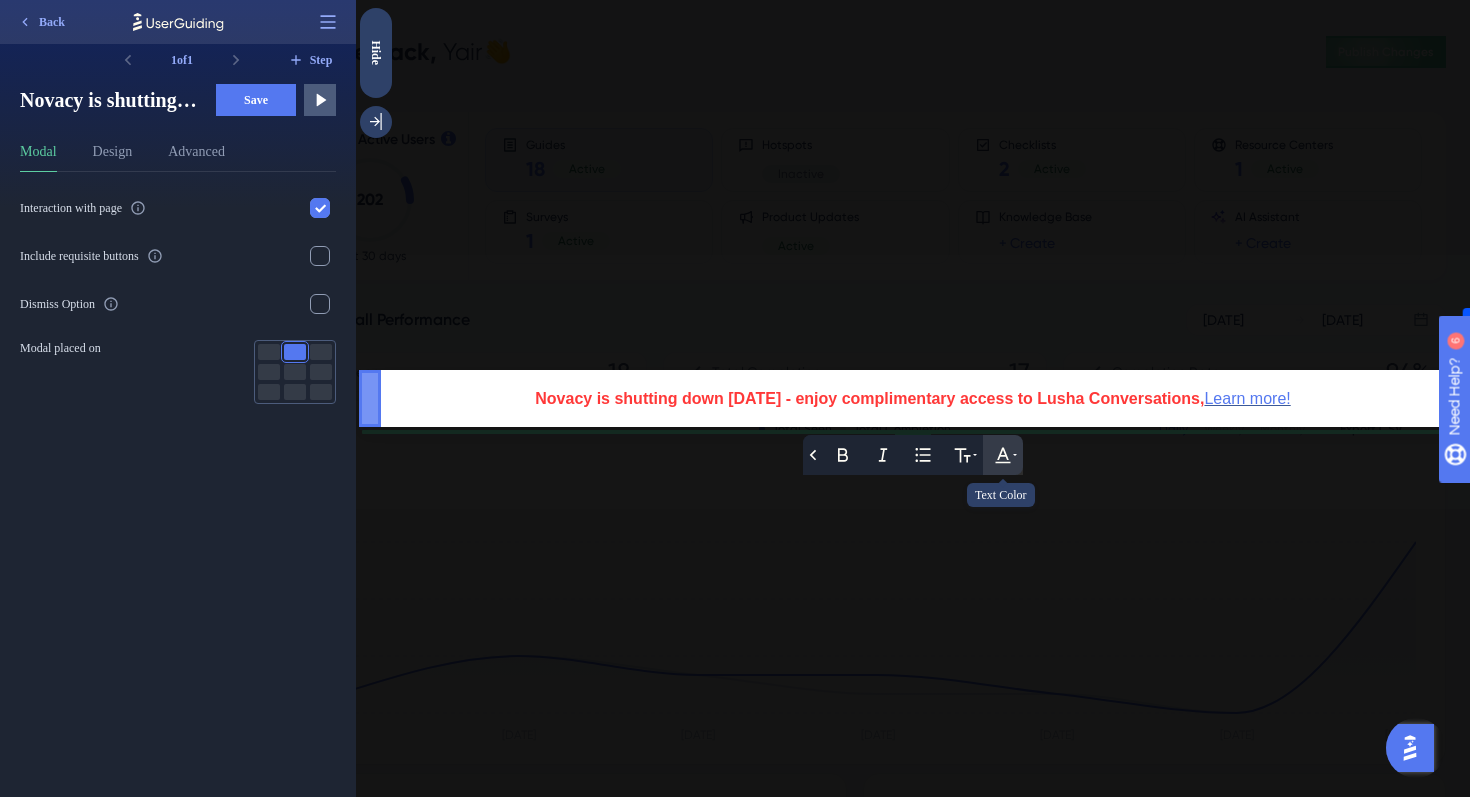 click 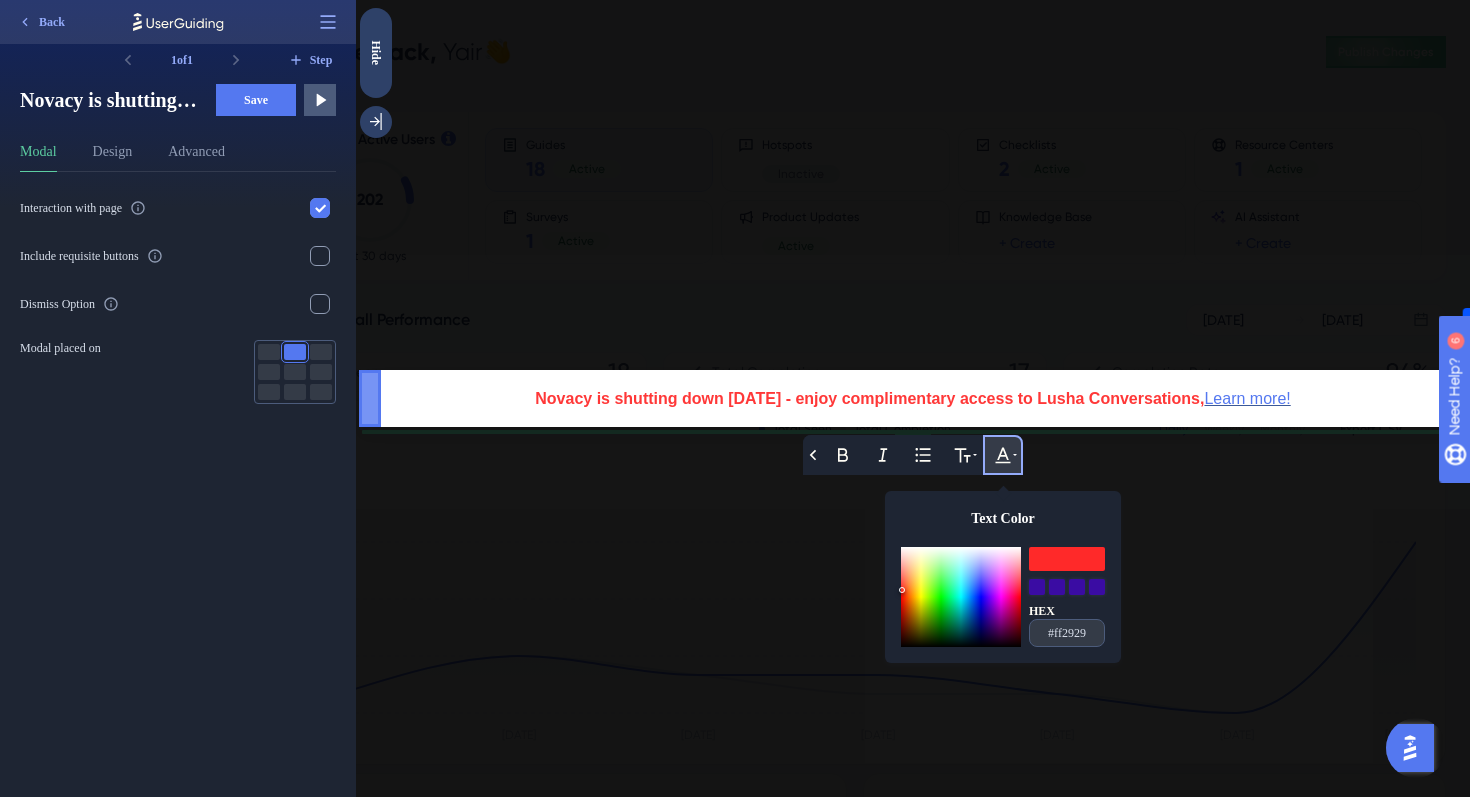 drag, startPoint x: 912, startPoint y: 593, endPoint x: 893, endPoint y: 589, distance: 19.416489 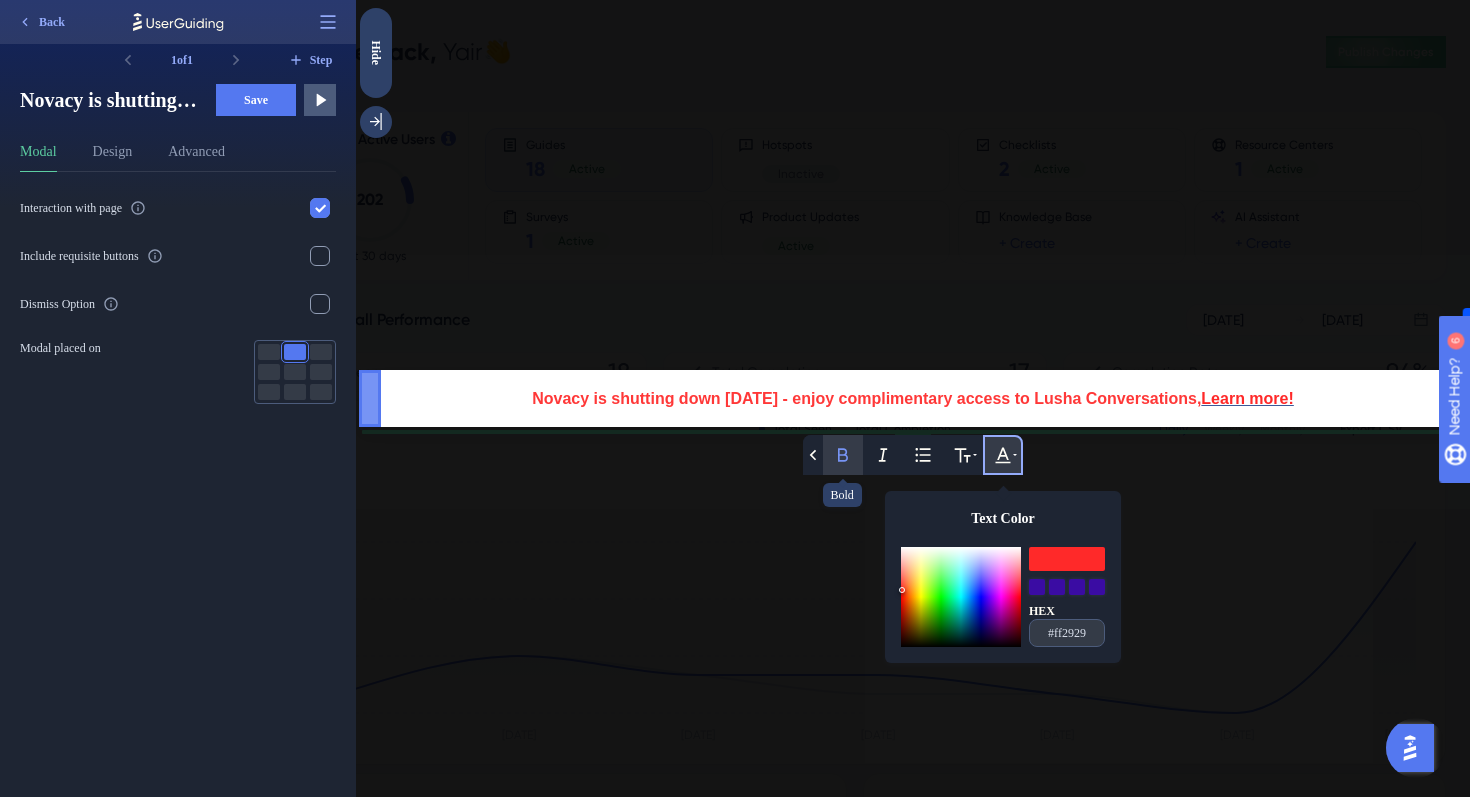 click 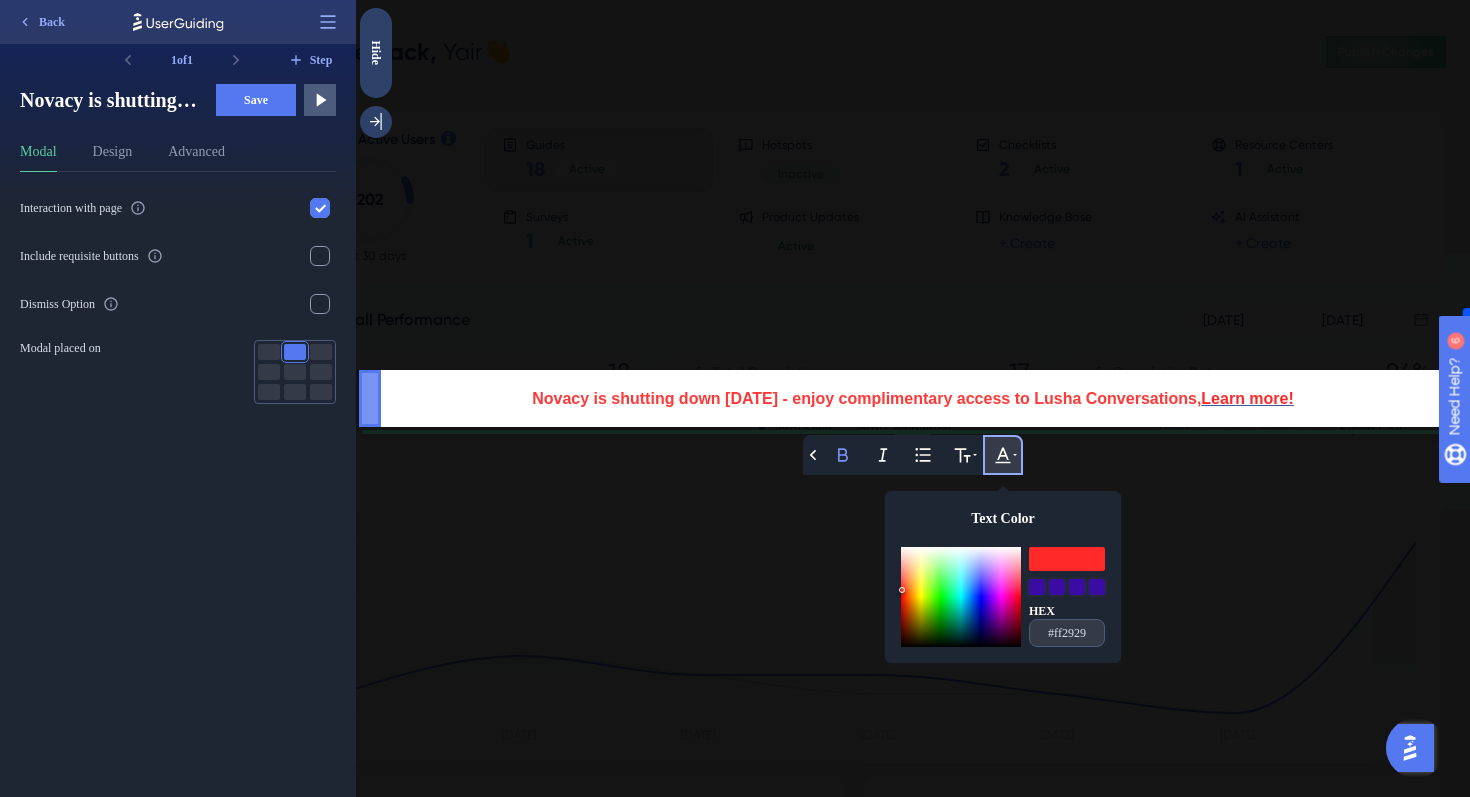 click at bounding box center (913, 398) 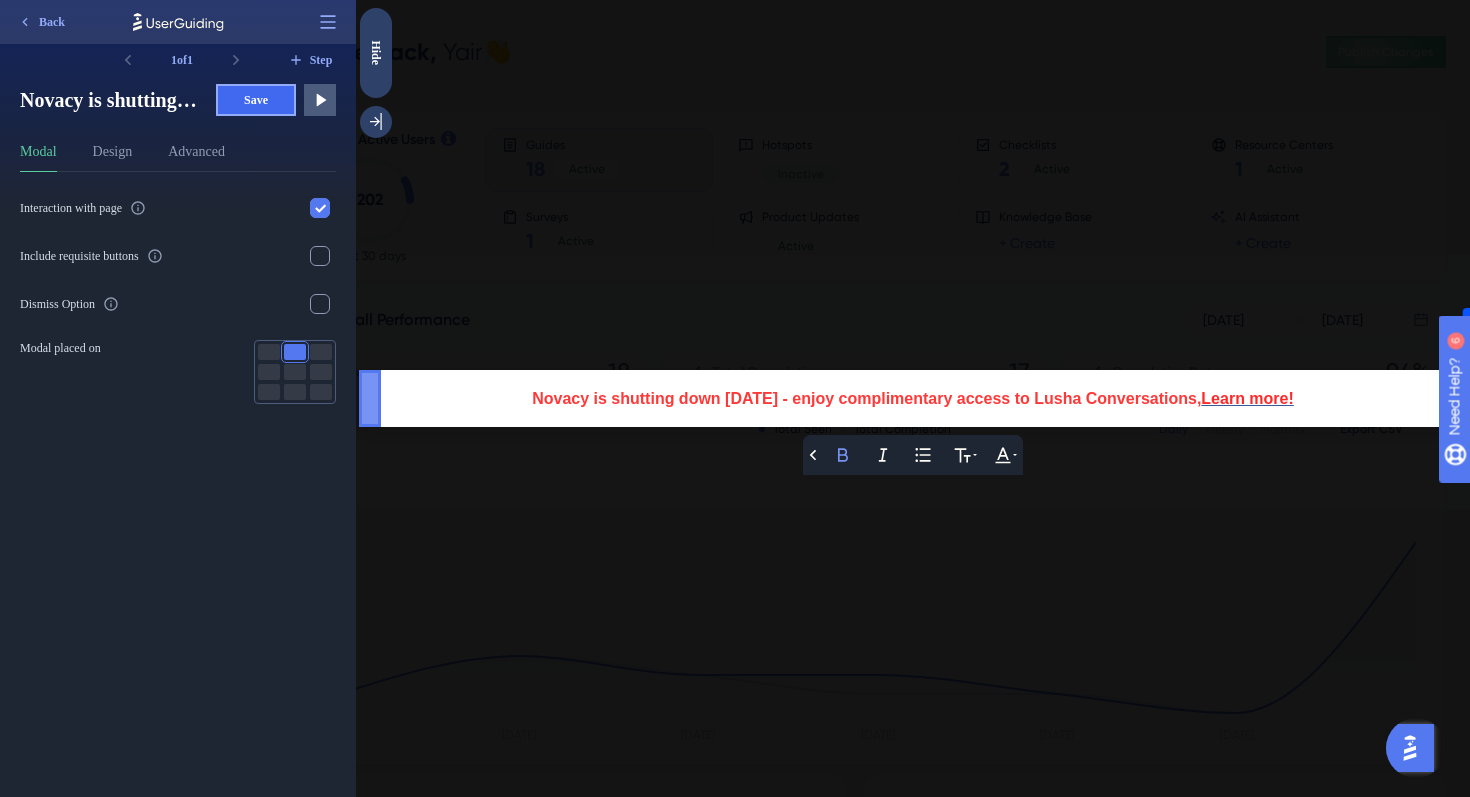 click on "Save" at bounding box center [256, 100] 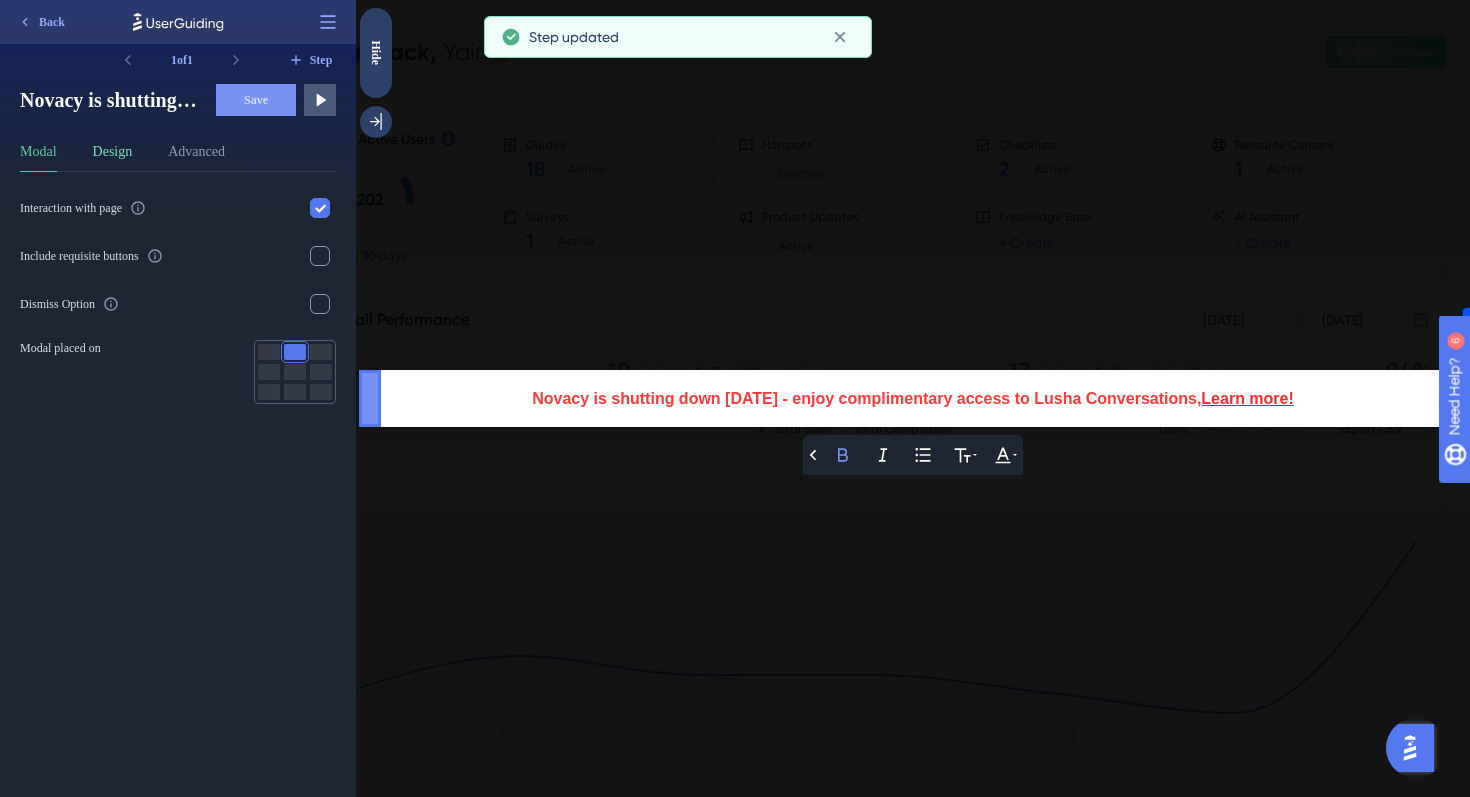 click on "Design" at bounding box center (113, 156) 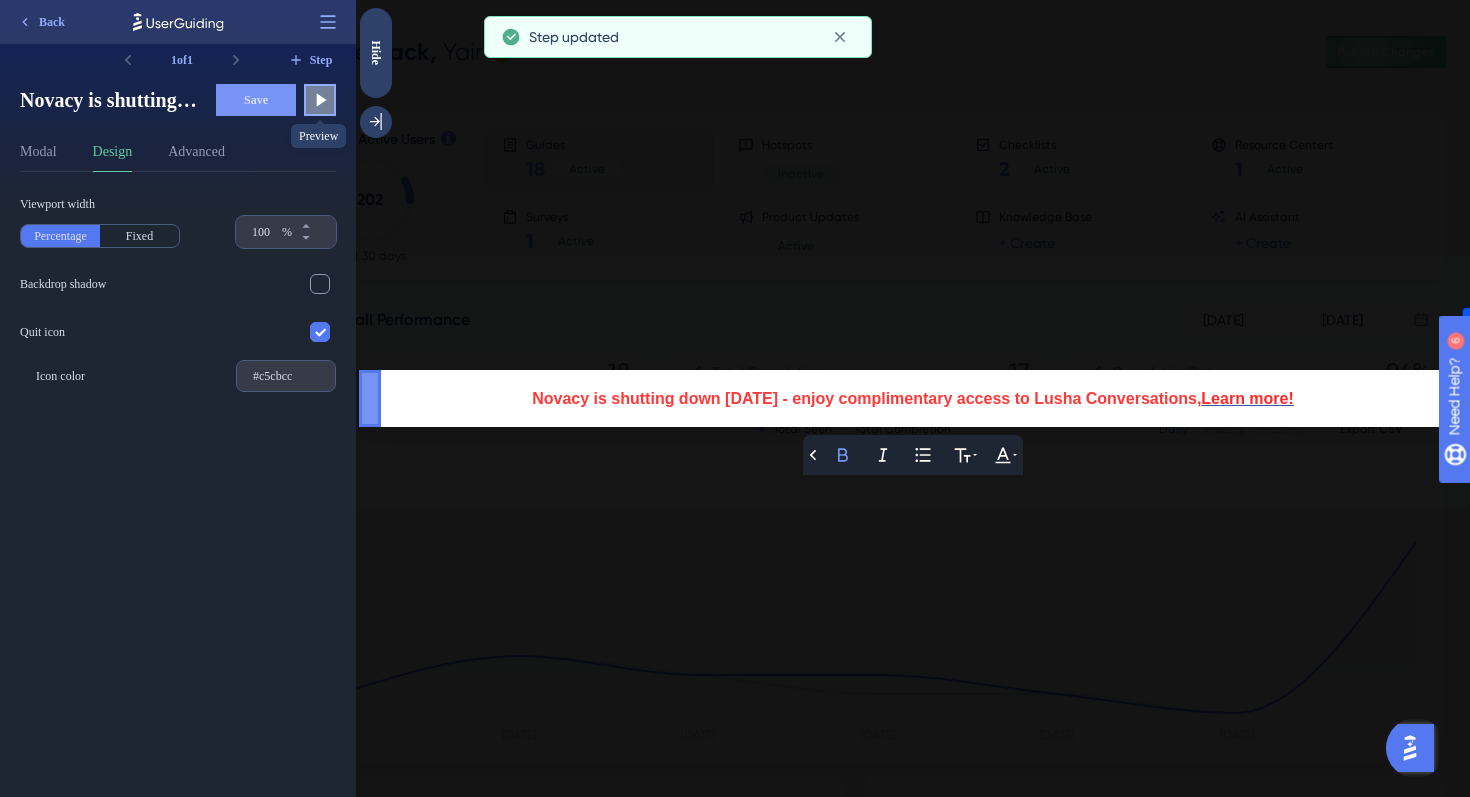 click 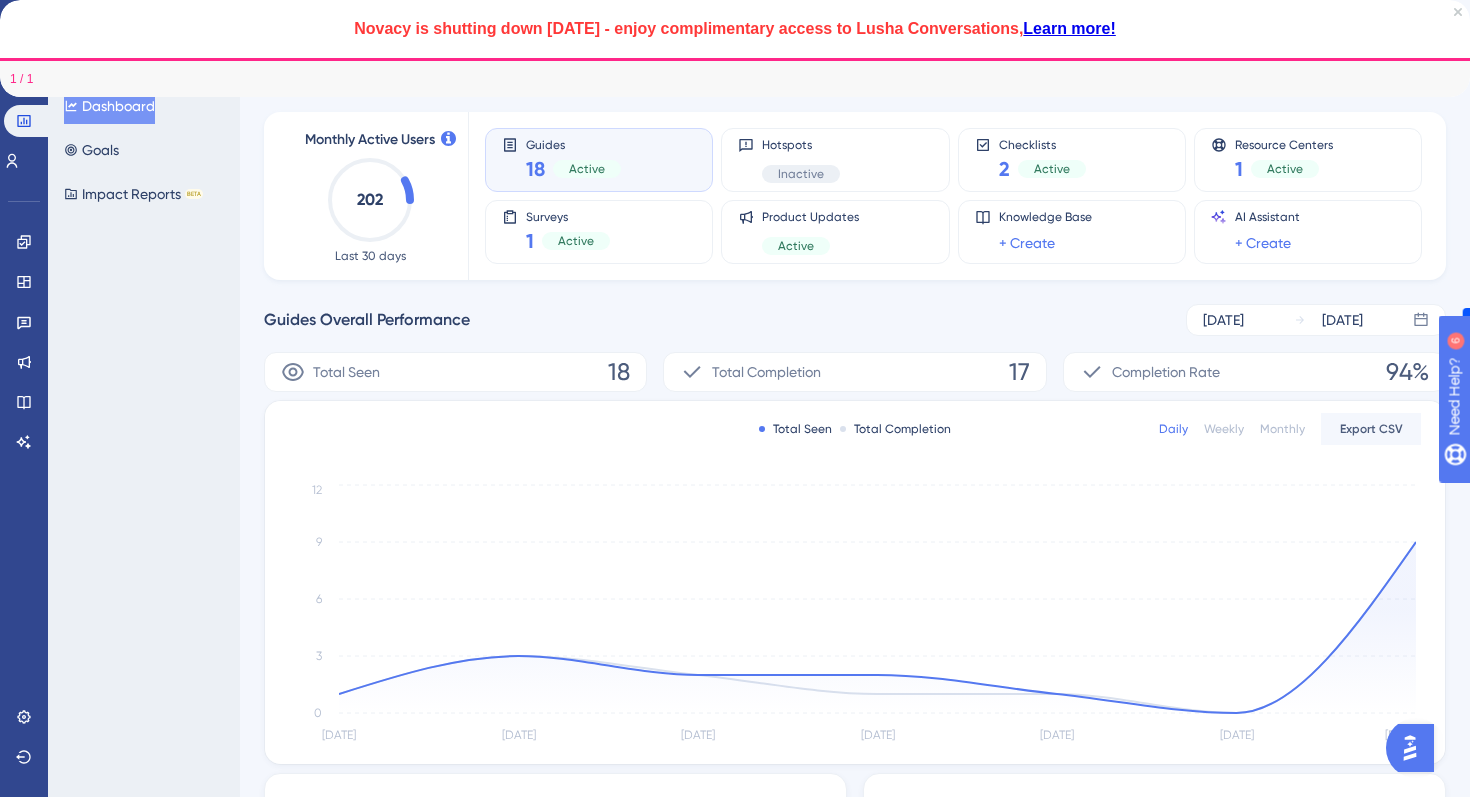 click on "Novacy is shutting down [DATE] - enjoy complimentary access to Lusha Conversations,  Learn more!" at bounding box center (735, 29) 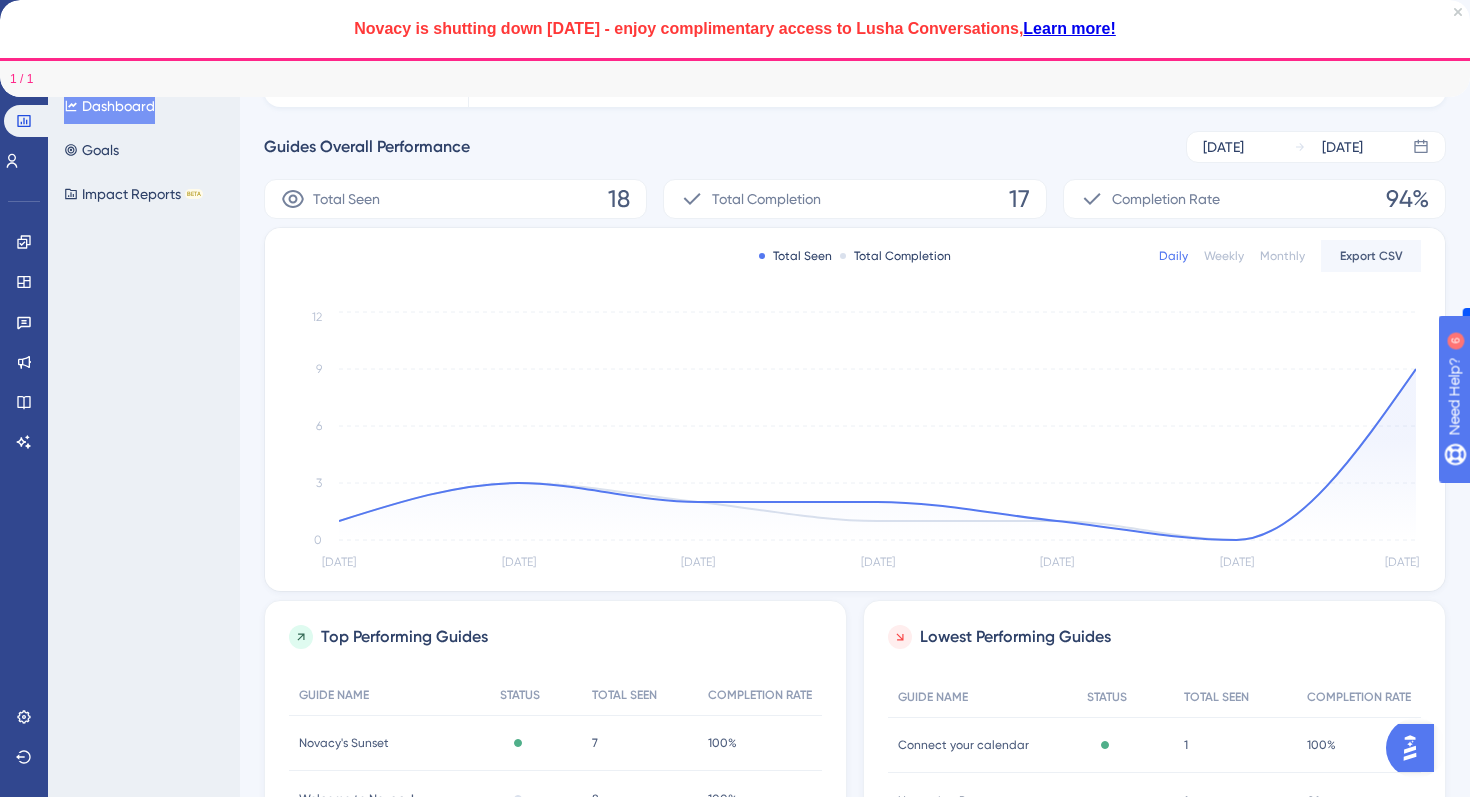 scroll, scrollTop: 0, scrollLeft: 0, axis: both 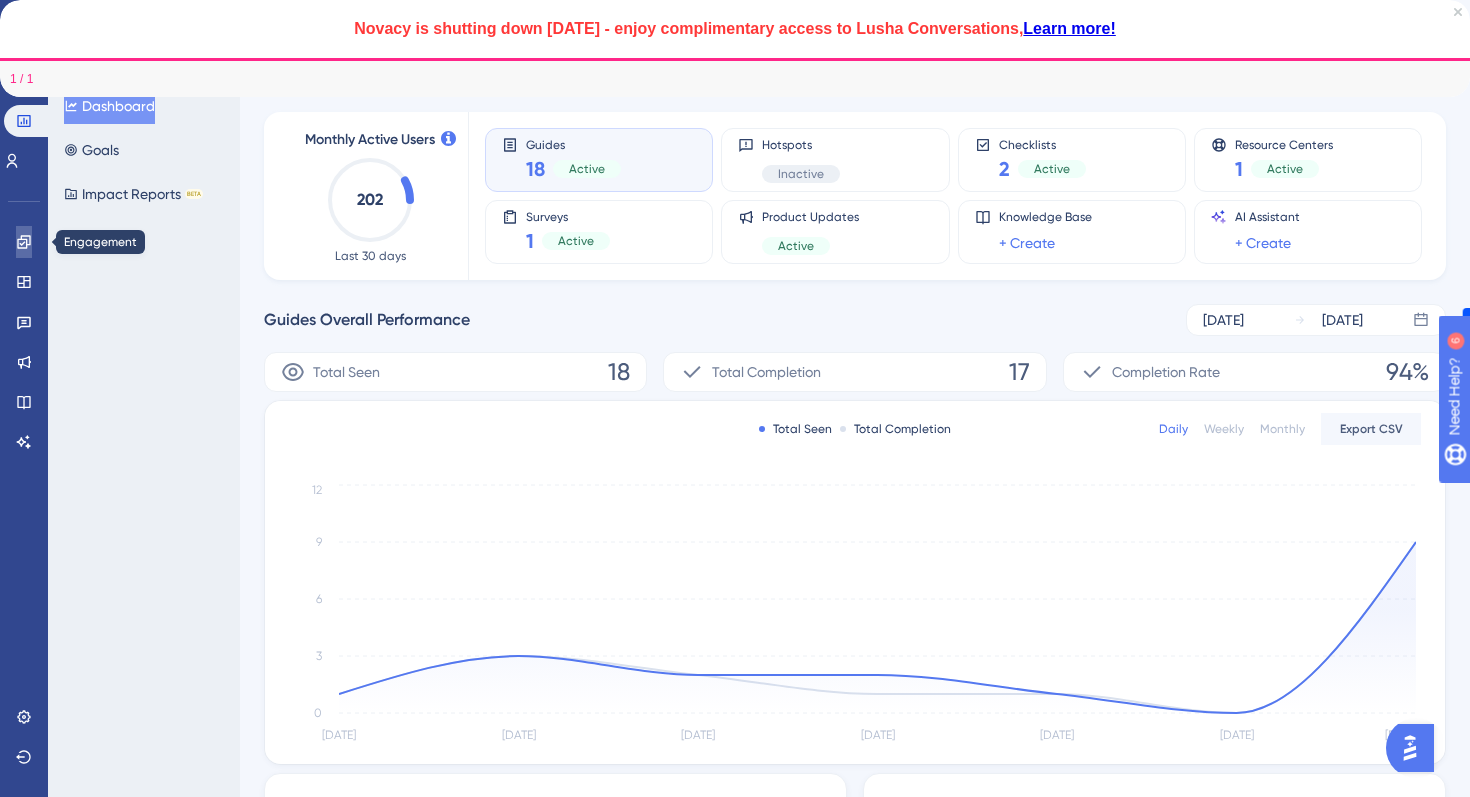 click 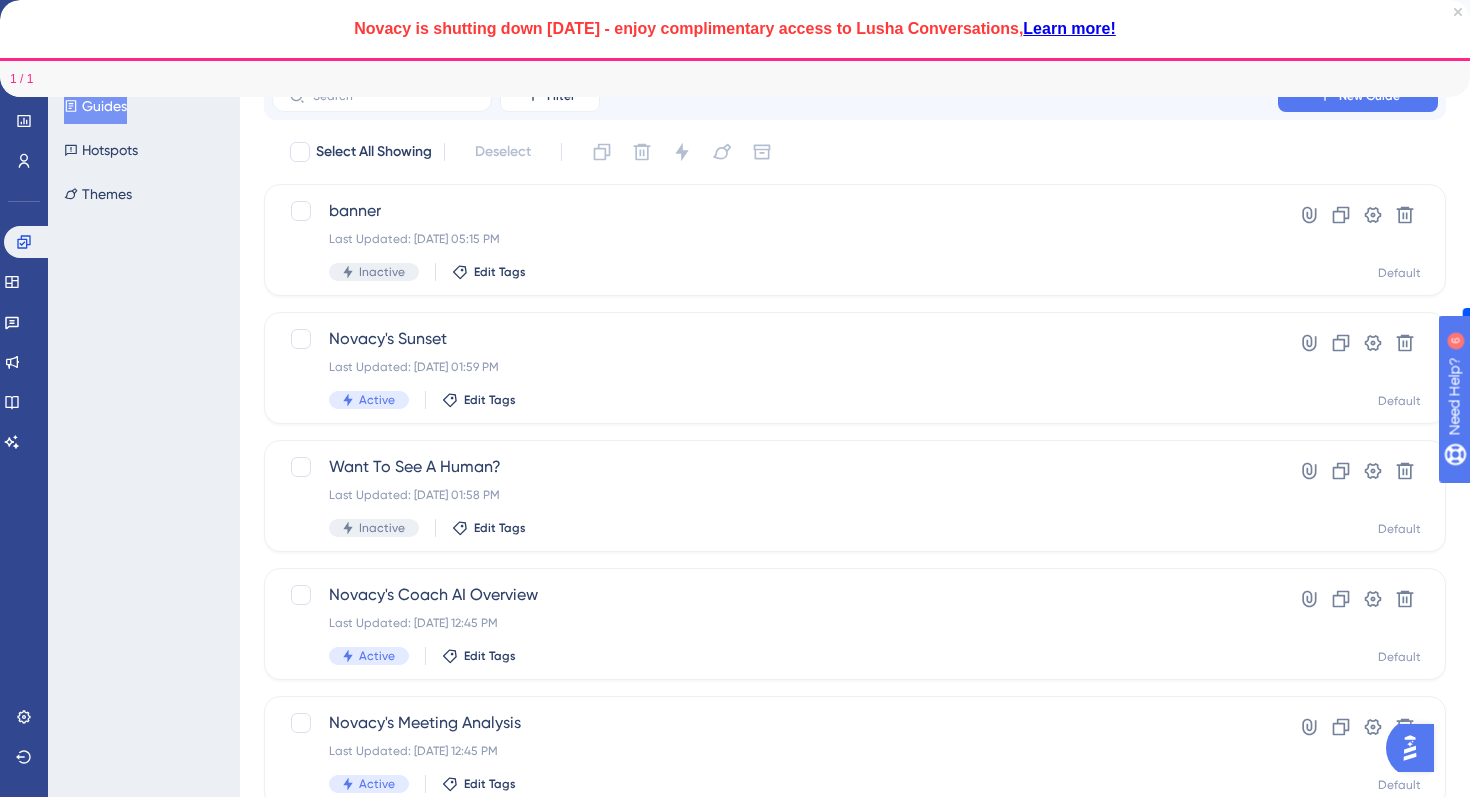 click on "Learn more!" at bounding box center (1069, 29) 